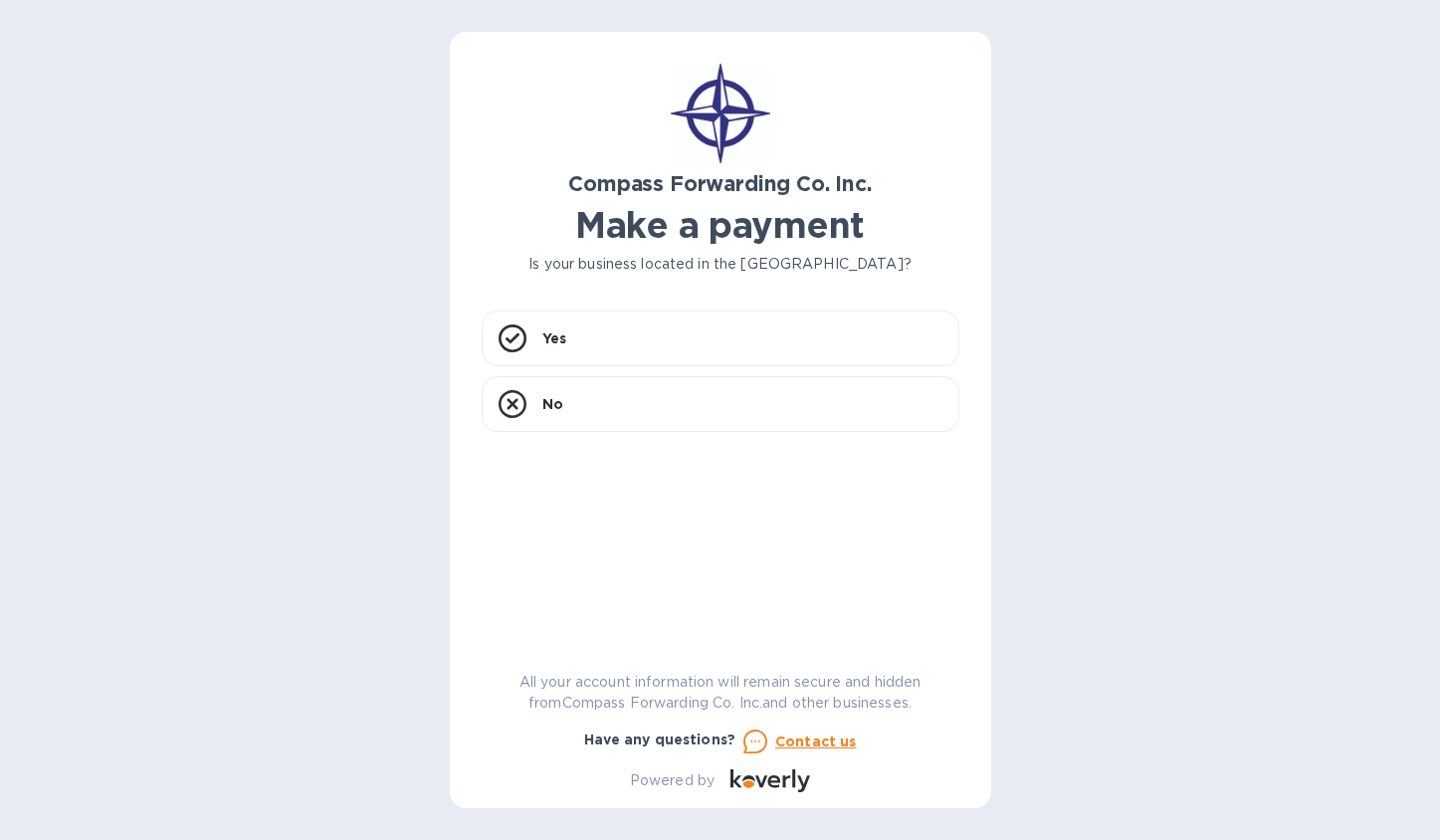 scroll, scrollTop: 0, scrollLeft: 0, axis: both 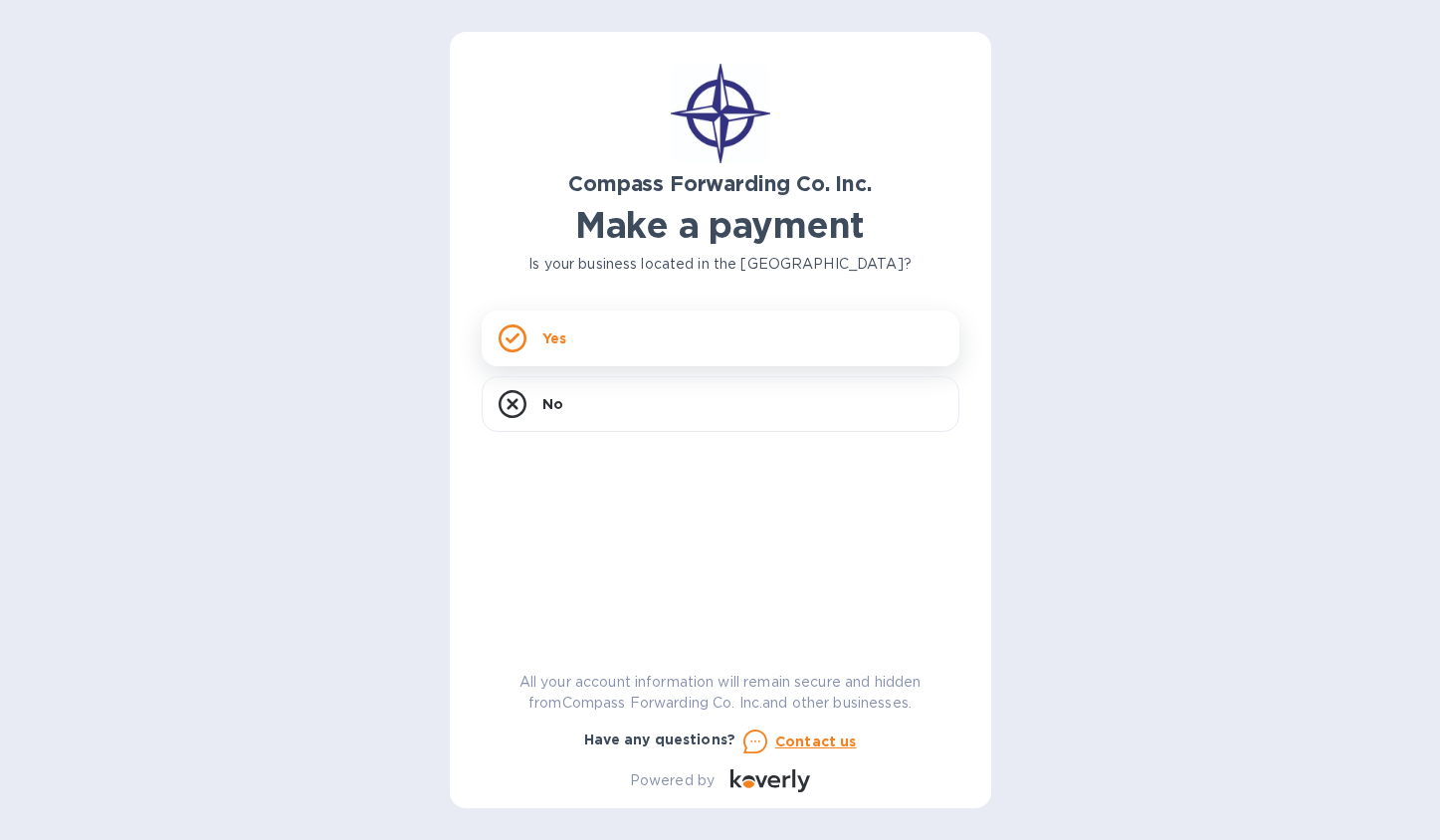 click on "Yes" at bounding box center (720, 338) 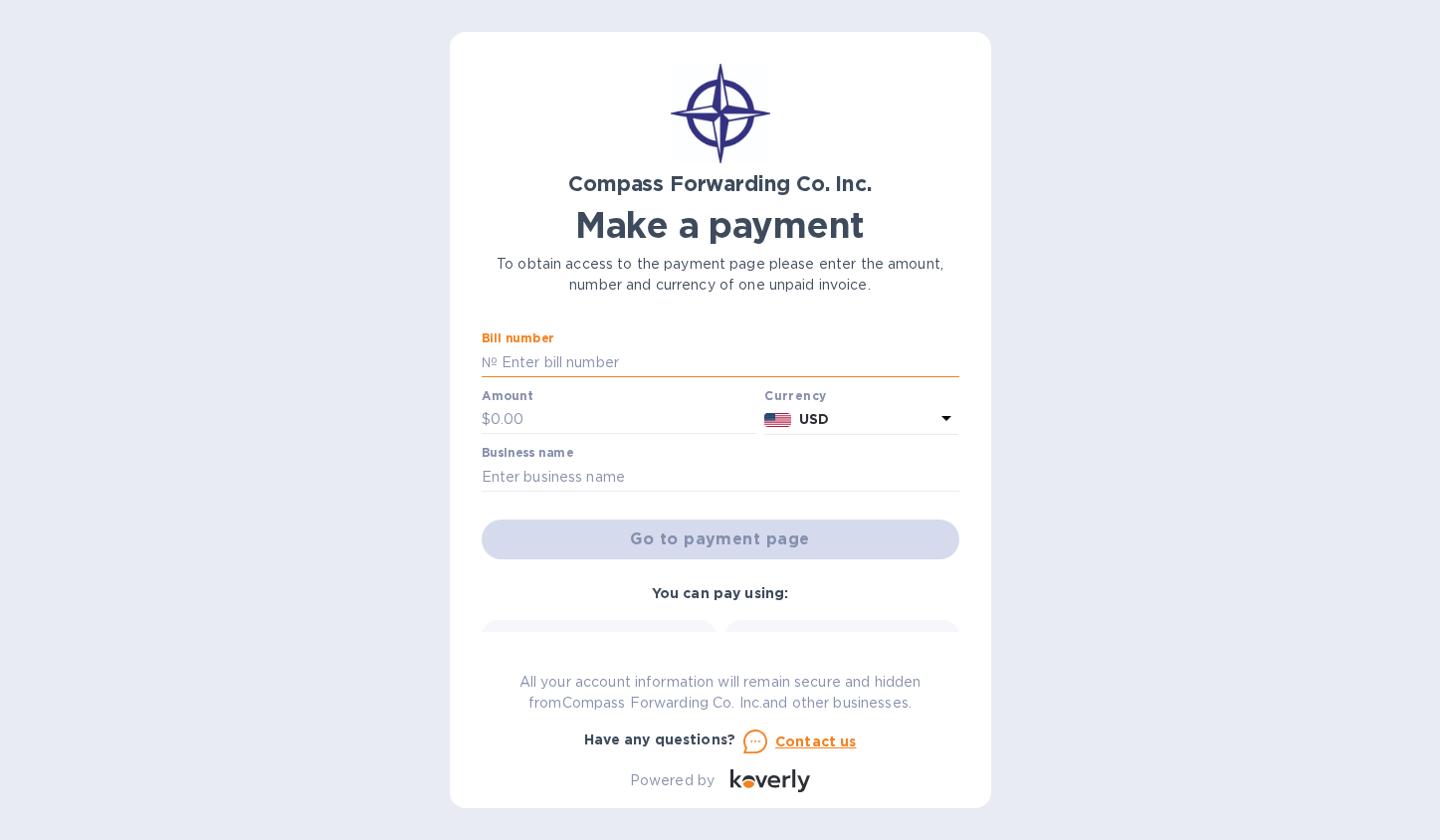 click at bounding box center (728, 362) 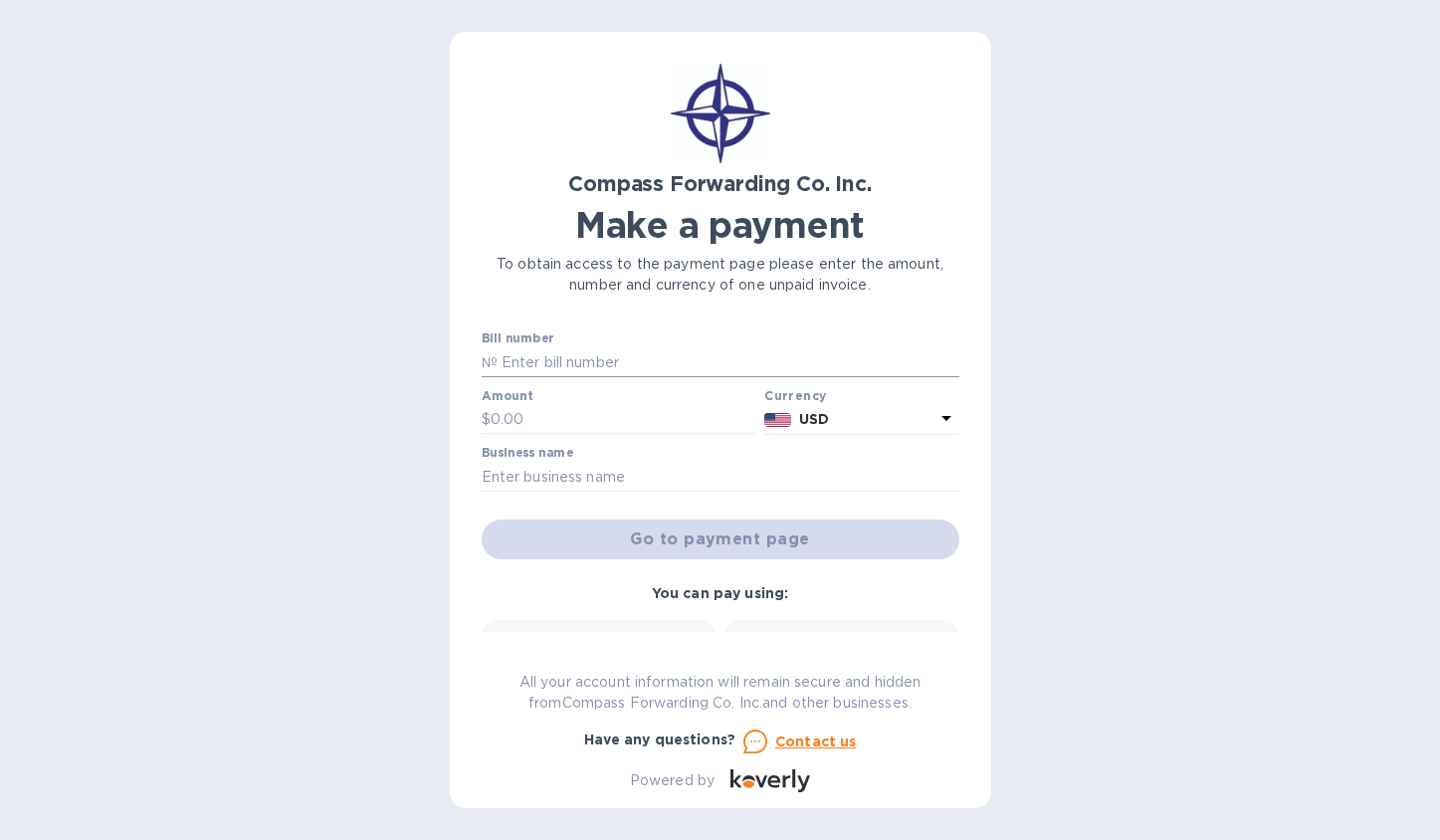 click at bounding box center (728, 362) 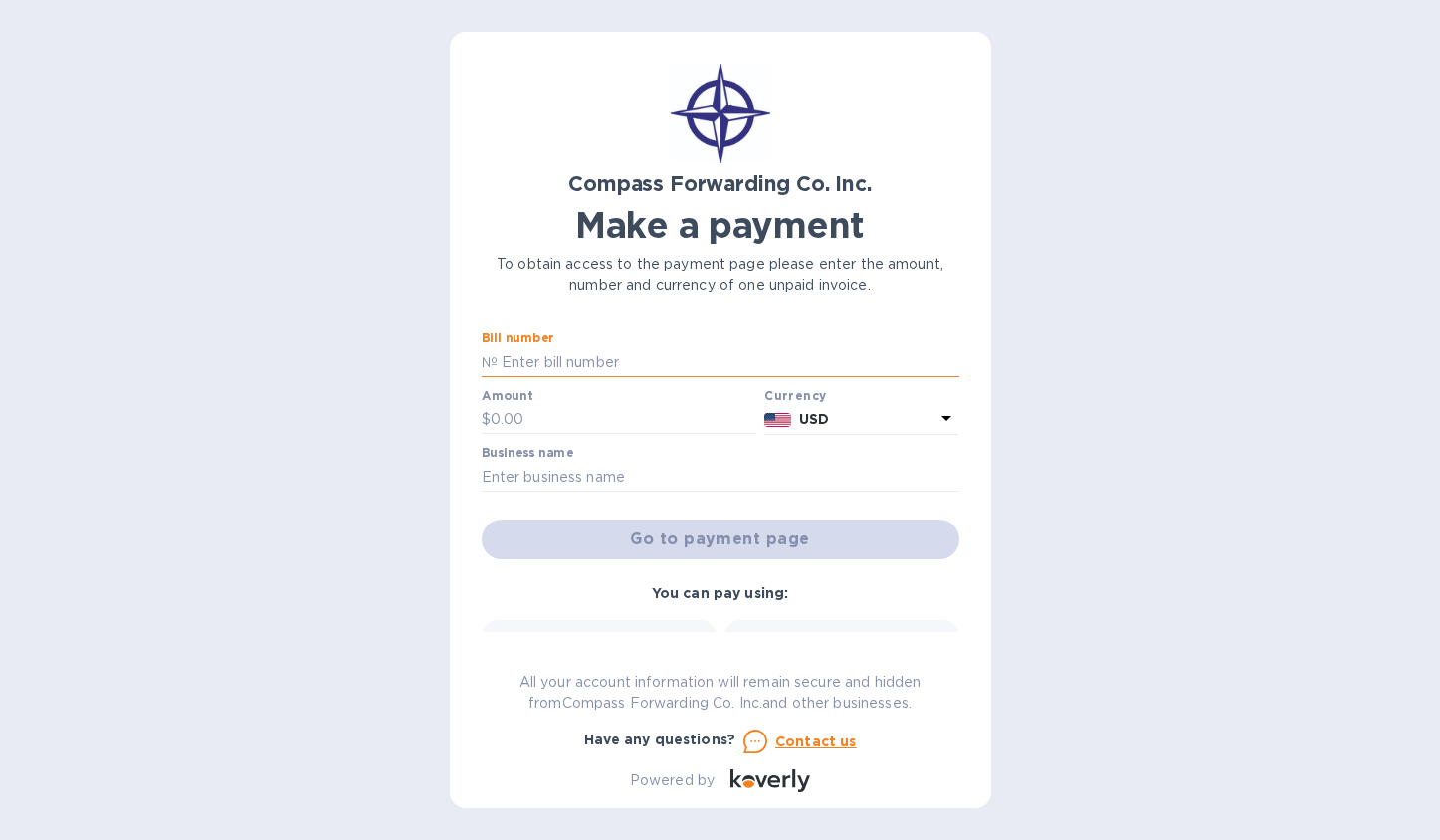 paste on "SCOMAI00063597" 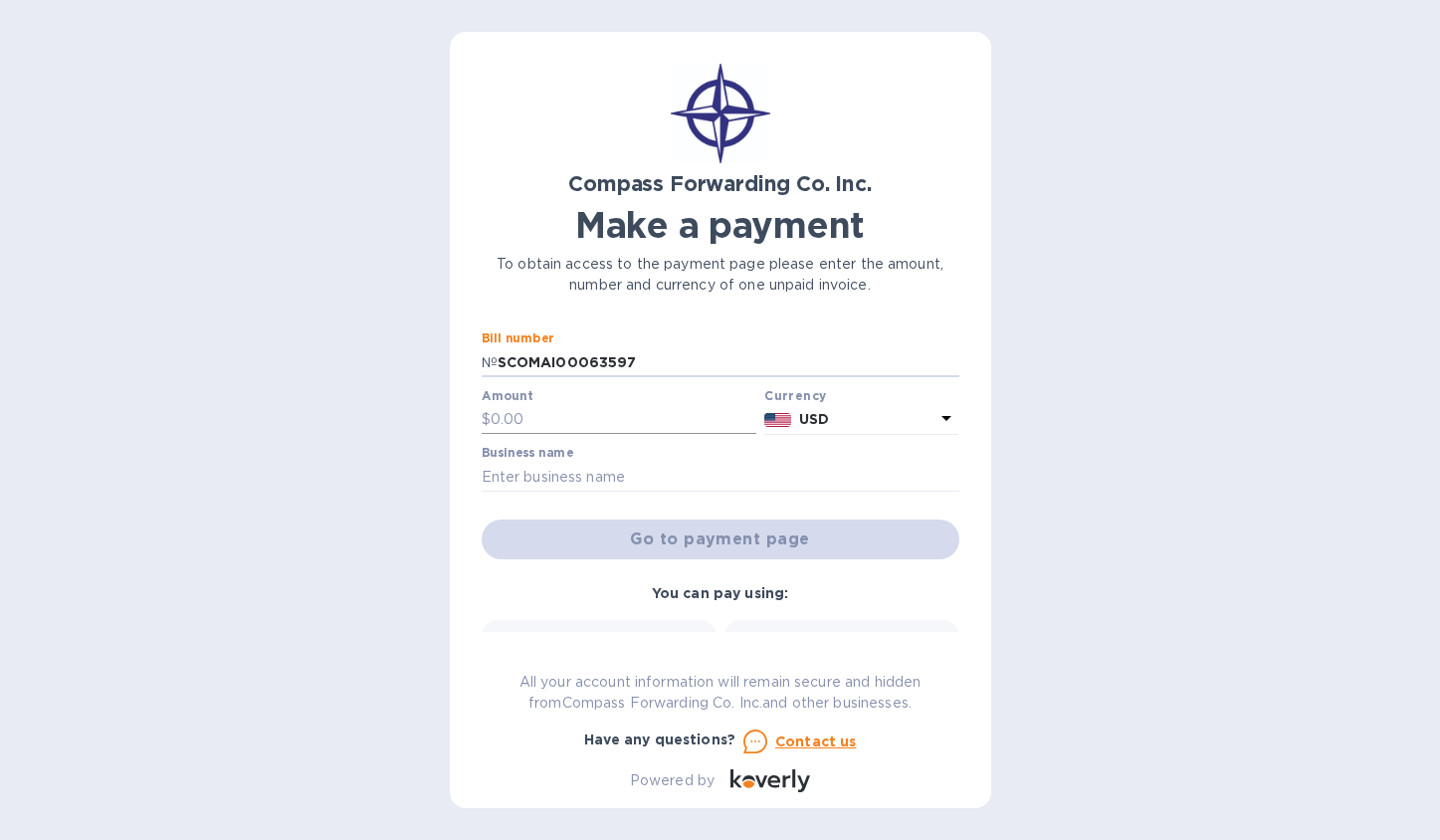 type on "SCOMAI00063597" 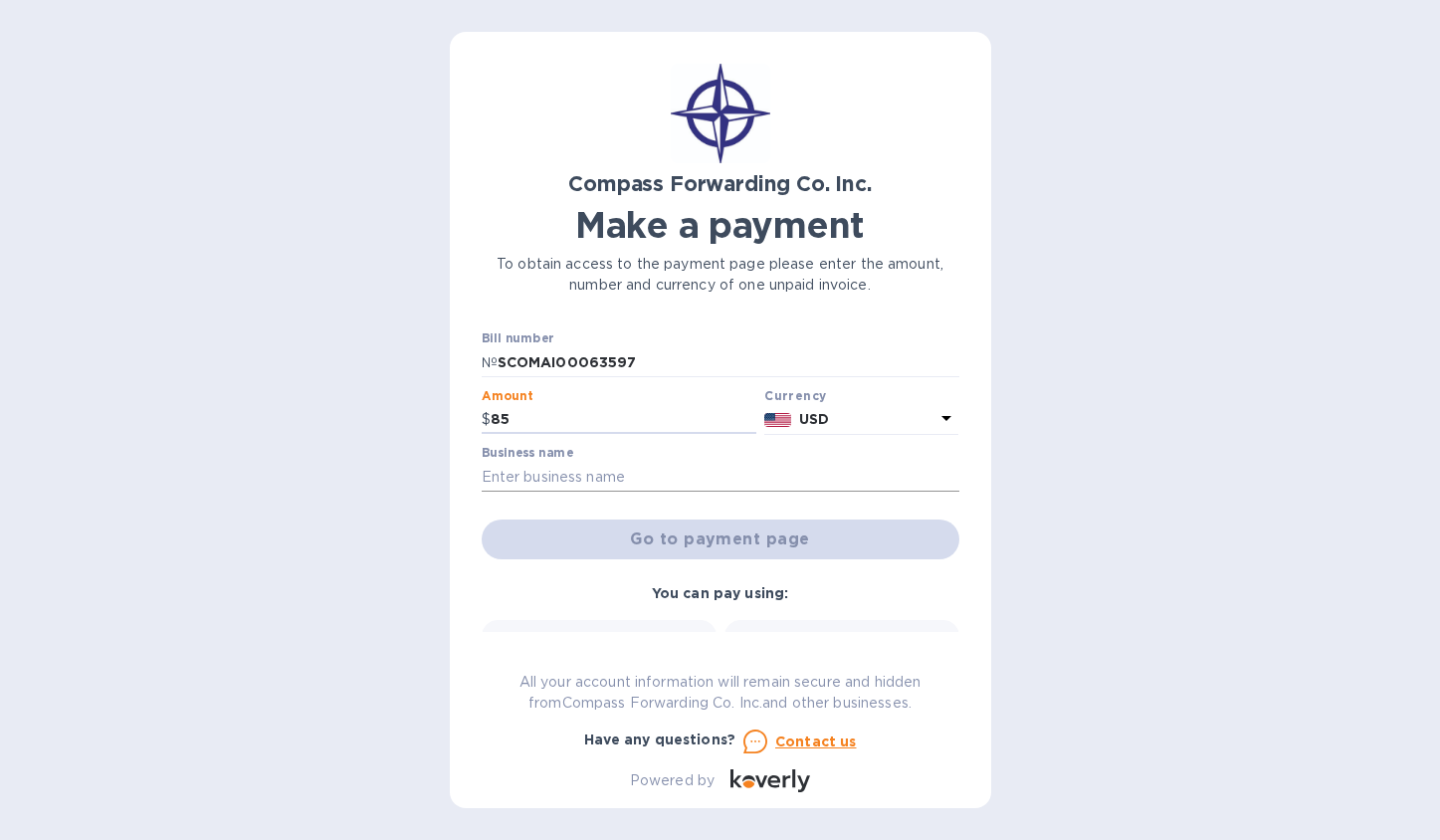 type on "85" 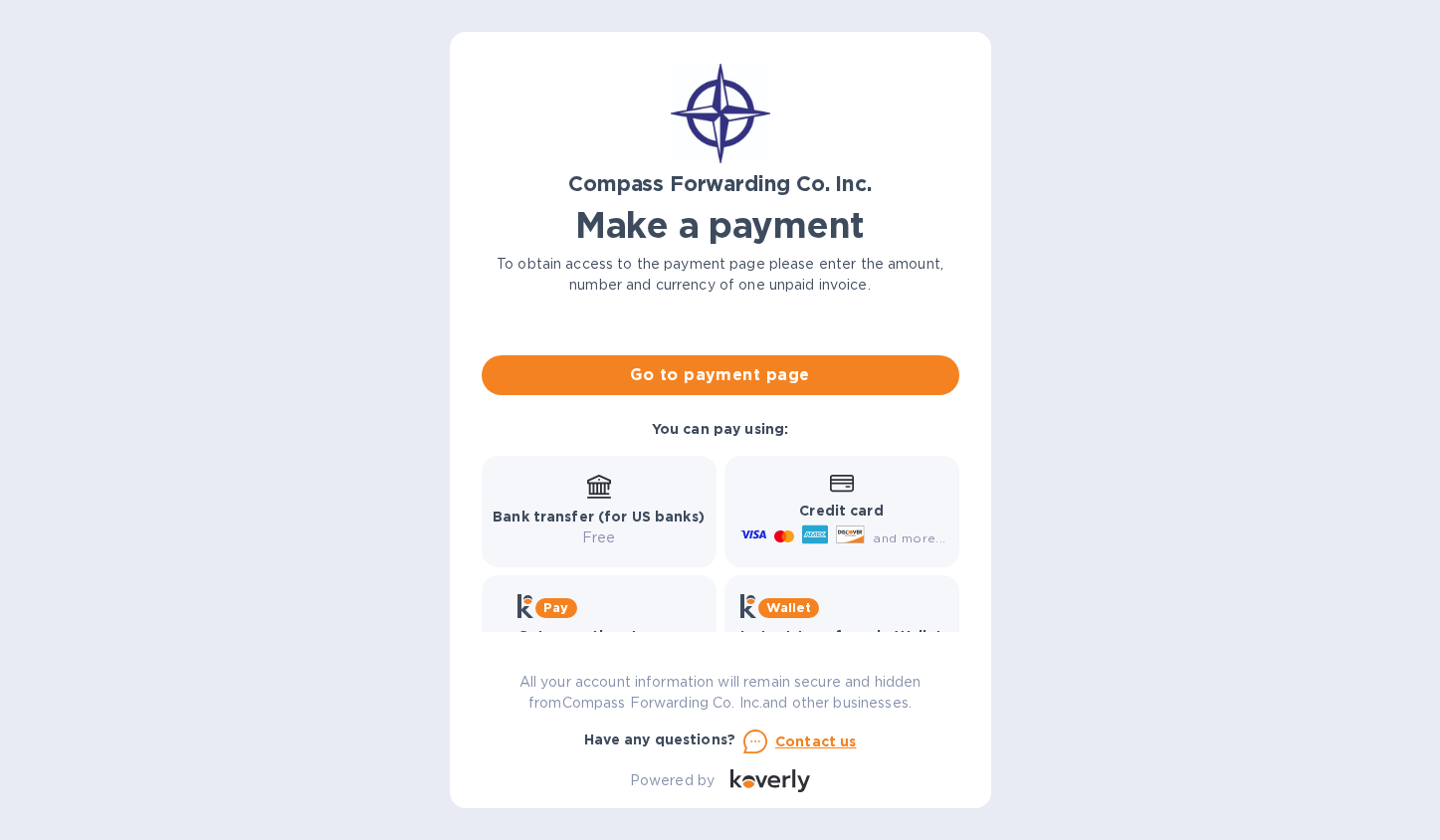 scroll, scrollTop: 199, scrollLeft: 0, axis: vertical 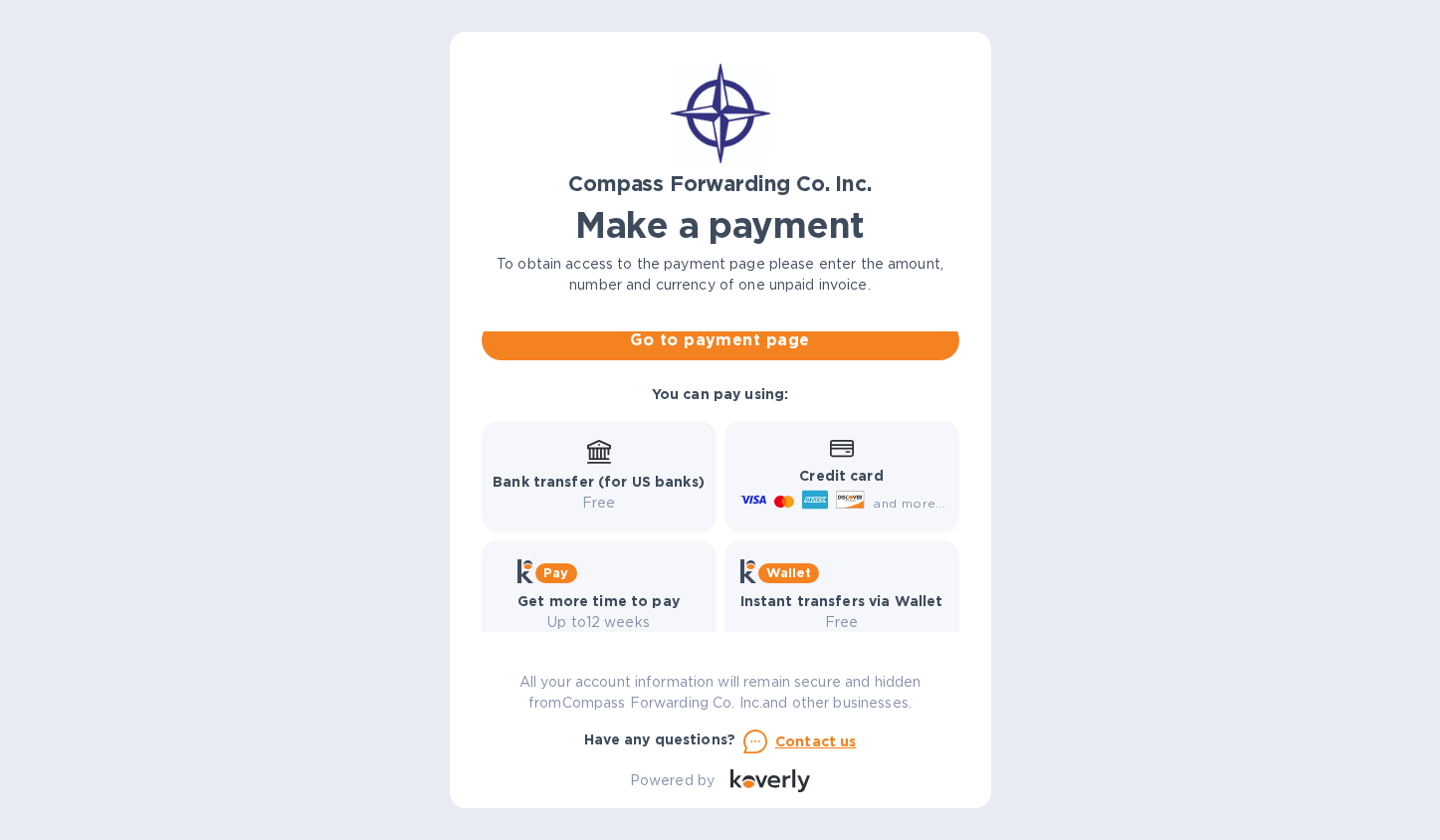 type on "Expeditors" 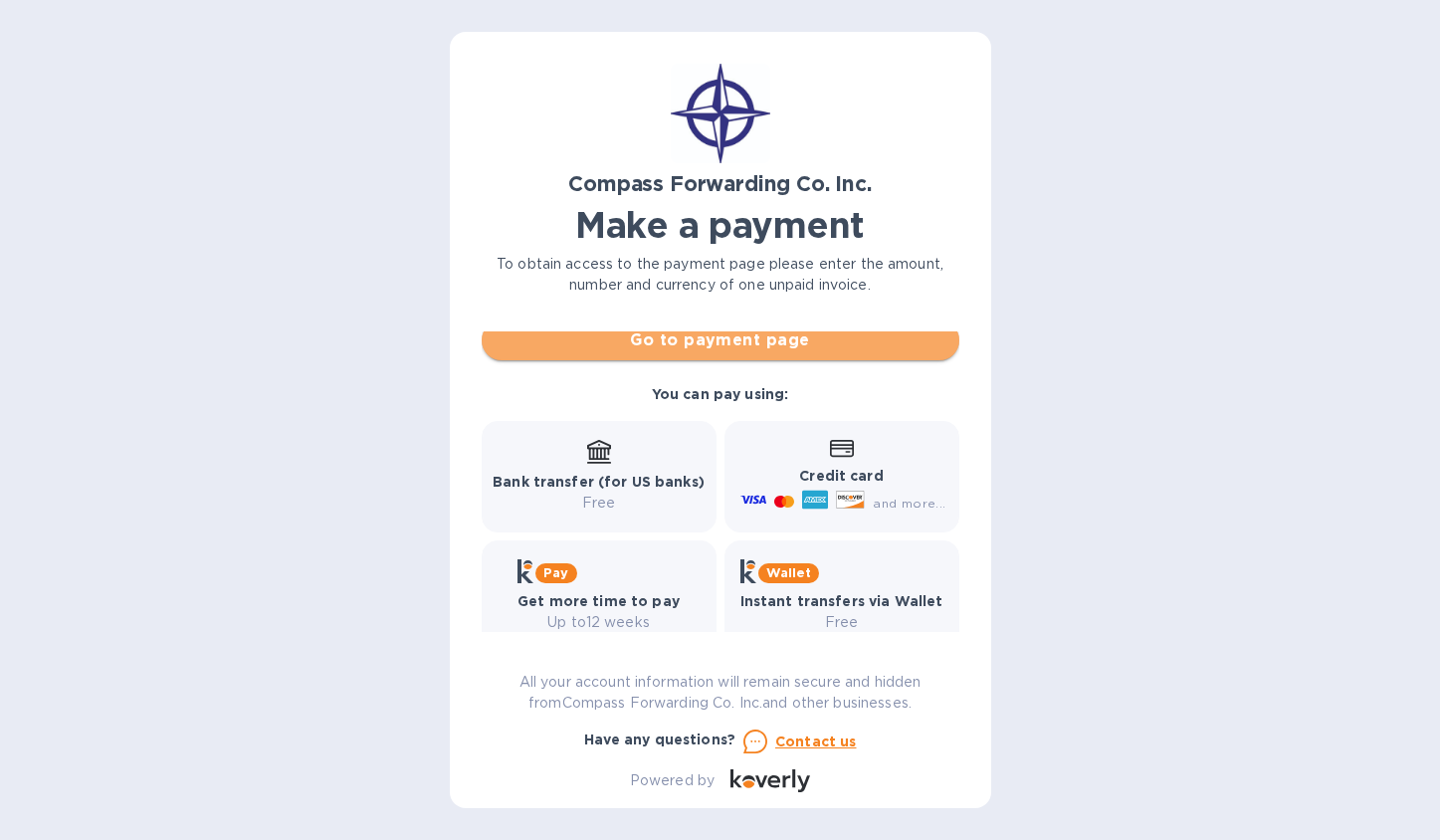 click on "Go to payment page" at bounding box center [720, 340] 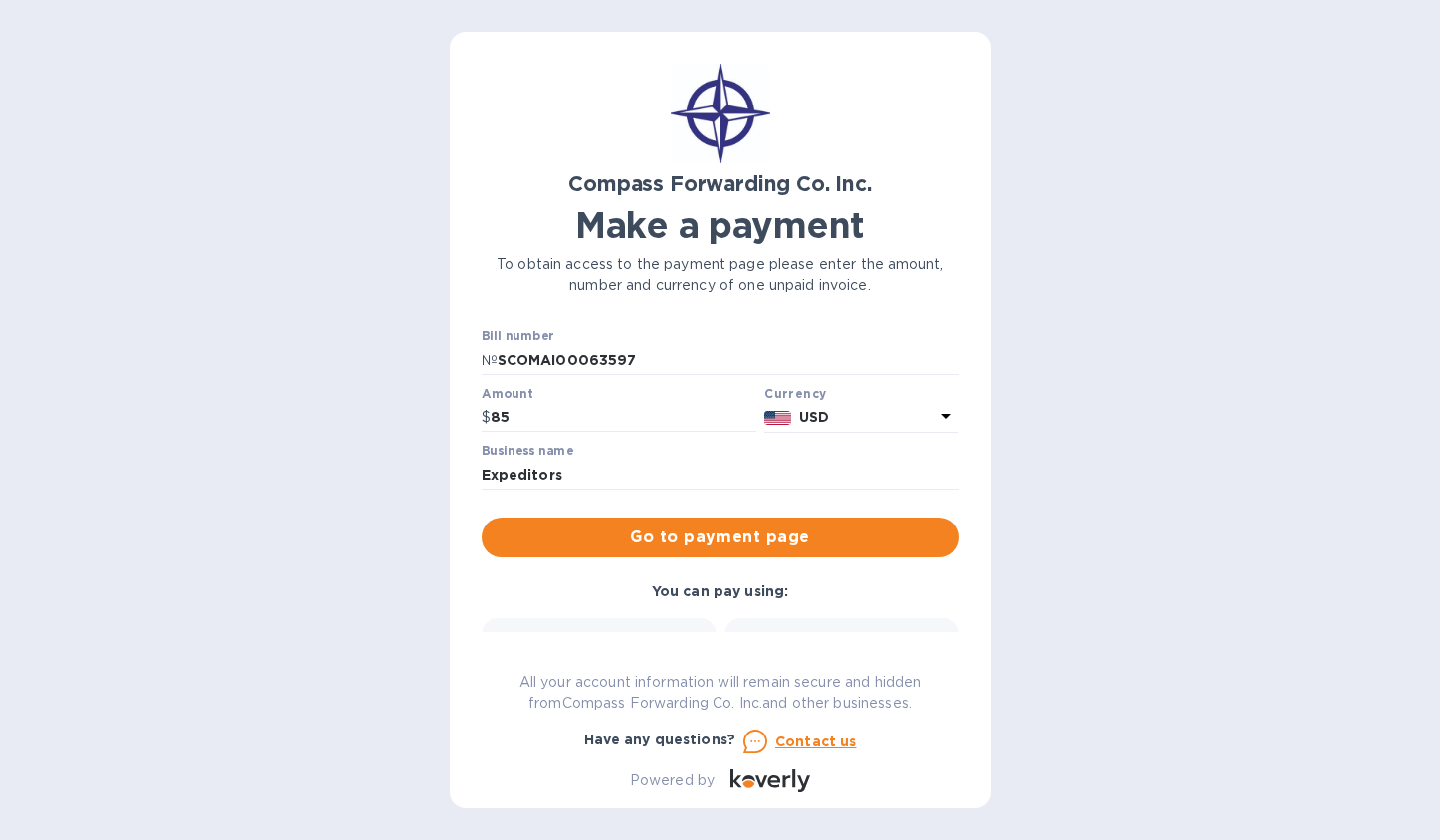scroll, scrollTop: 0, scrollLeft: 0, axis: both 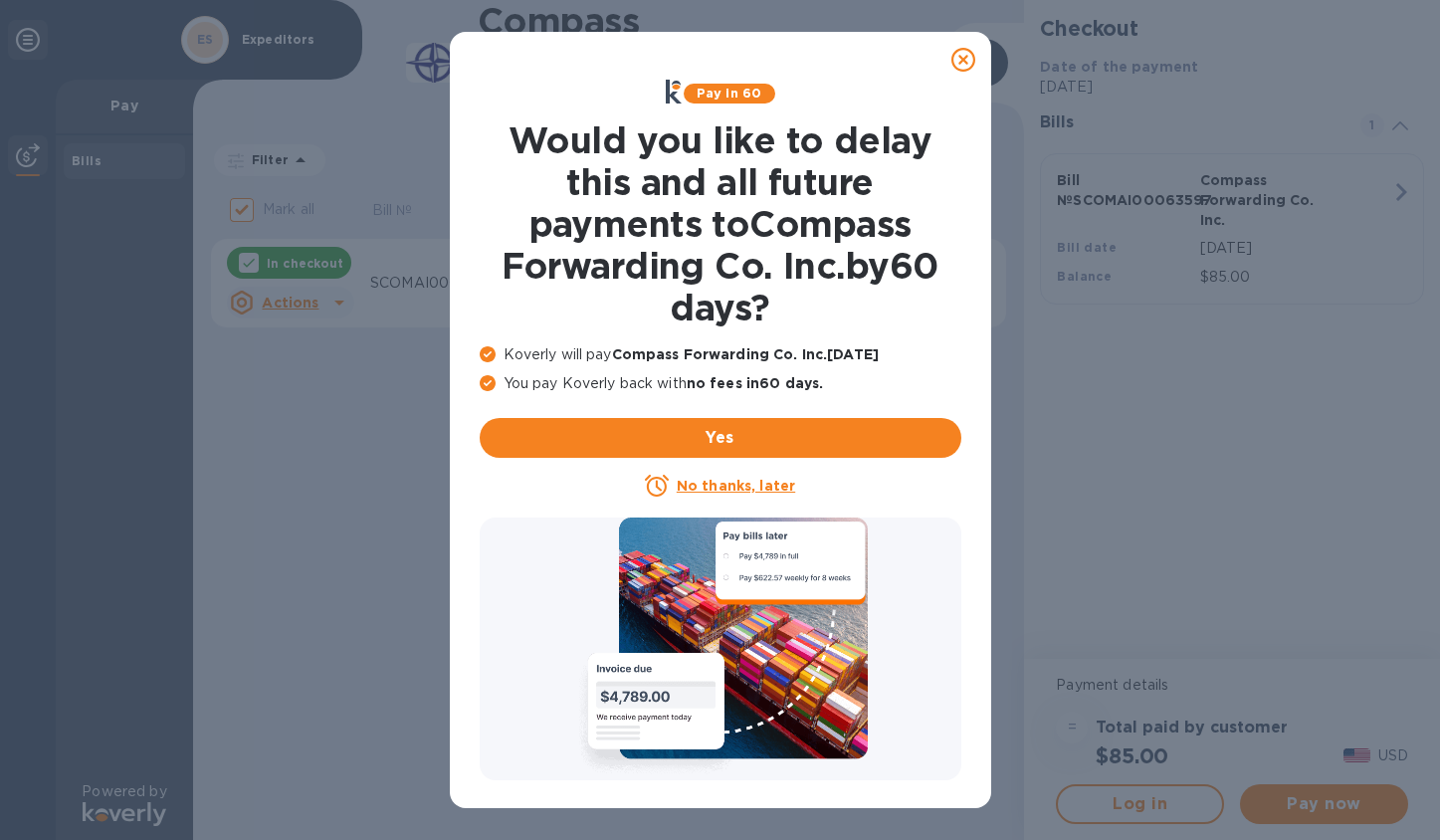 click on "No thanks, later" at bounding box center [735, 486] 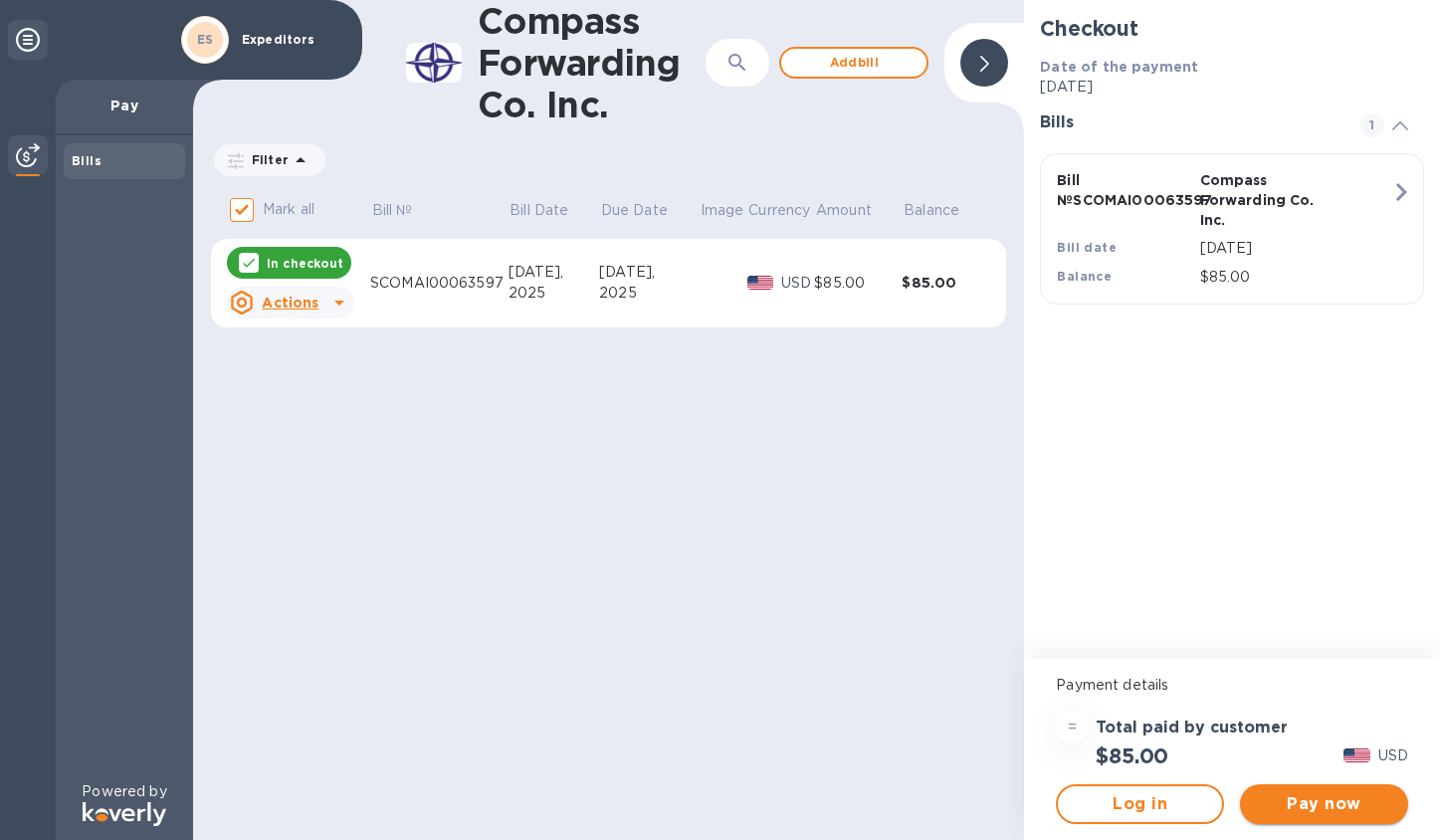 click on "Pay now" at bounding box center (1324, 804) 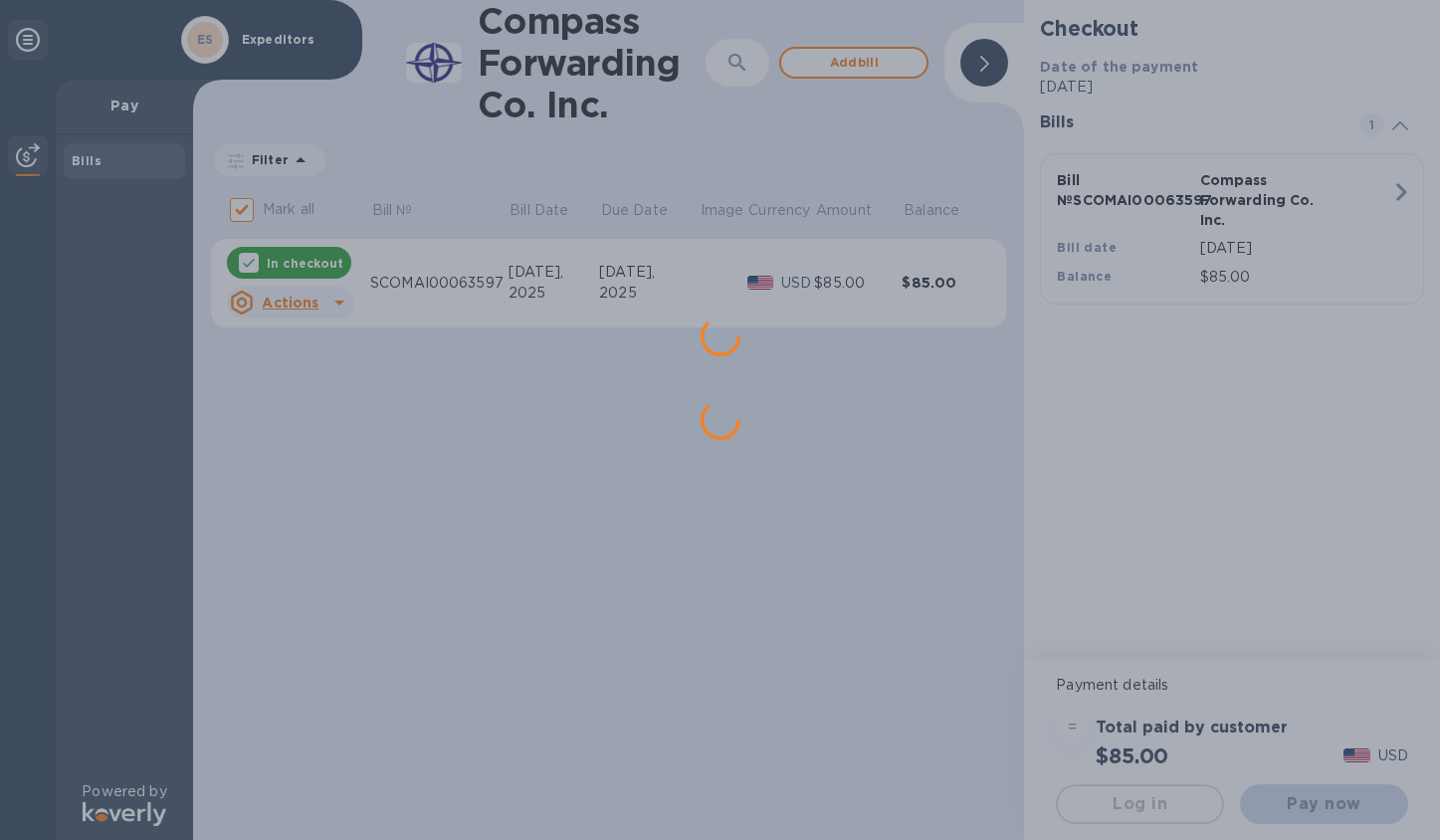 scroll, scrollTop: 0, scrollLeft: 0, axis: both 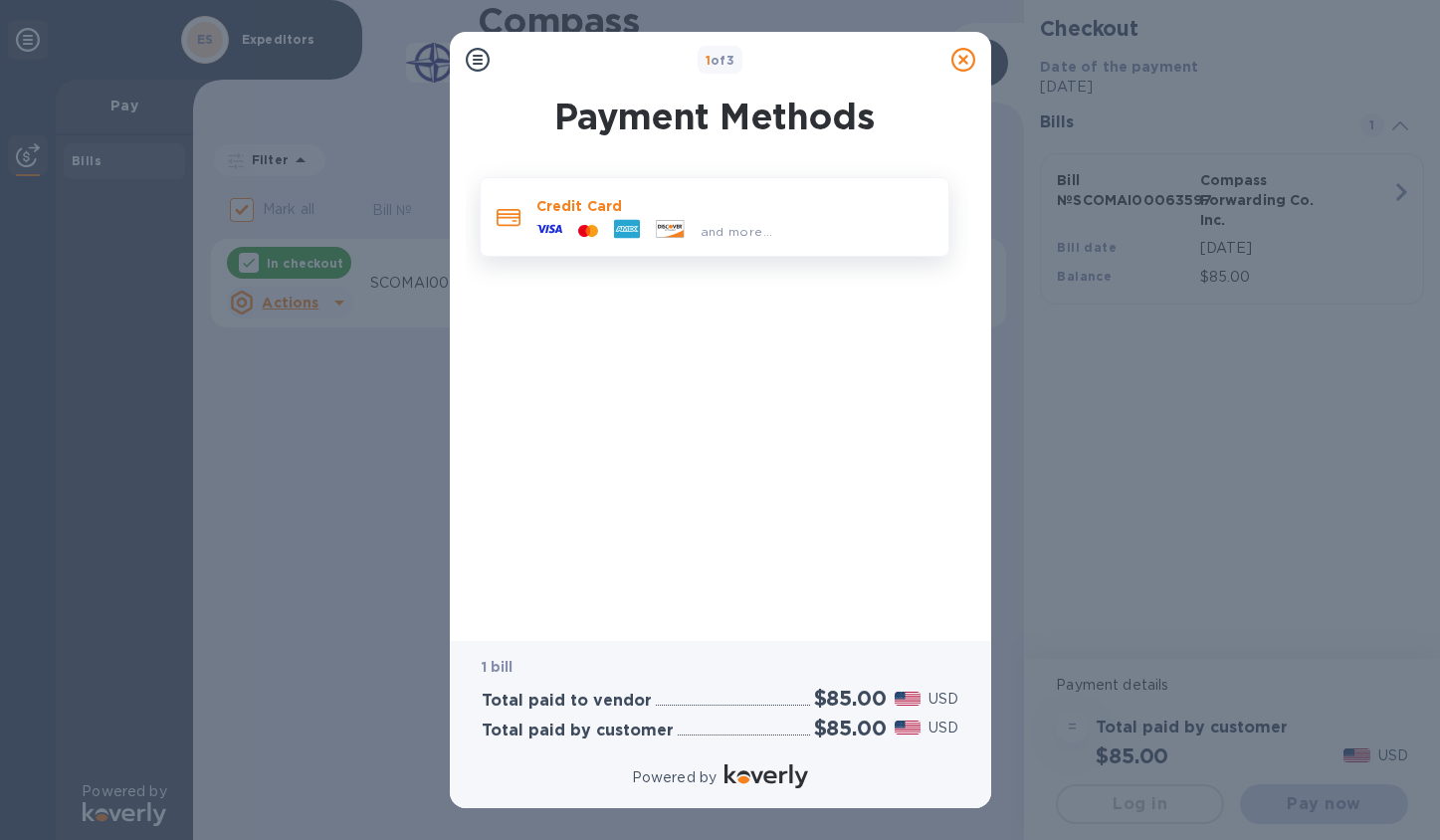 click on "Credit Card" at bounding box center [734, 206] 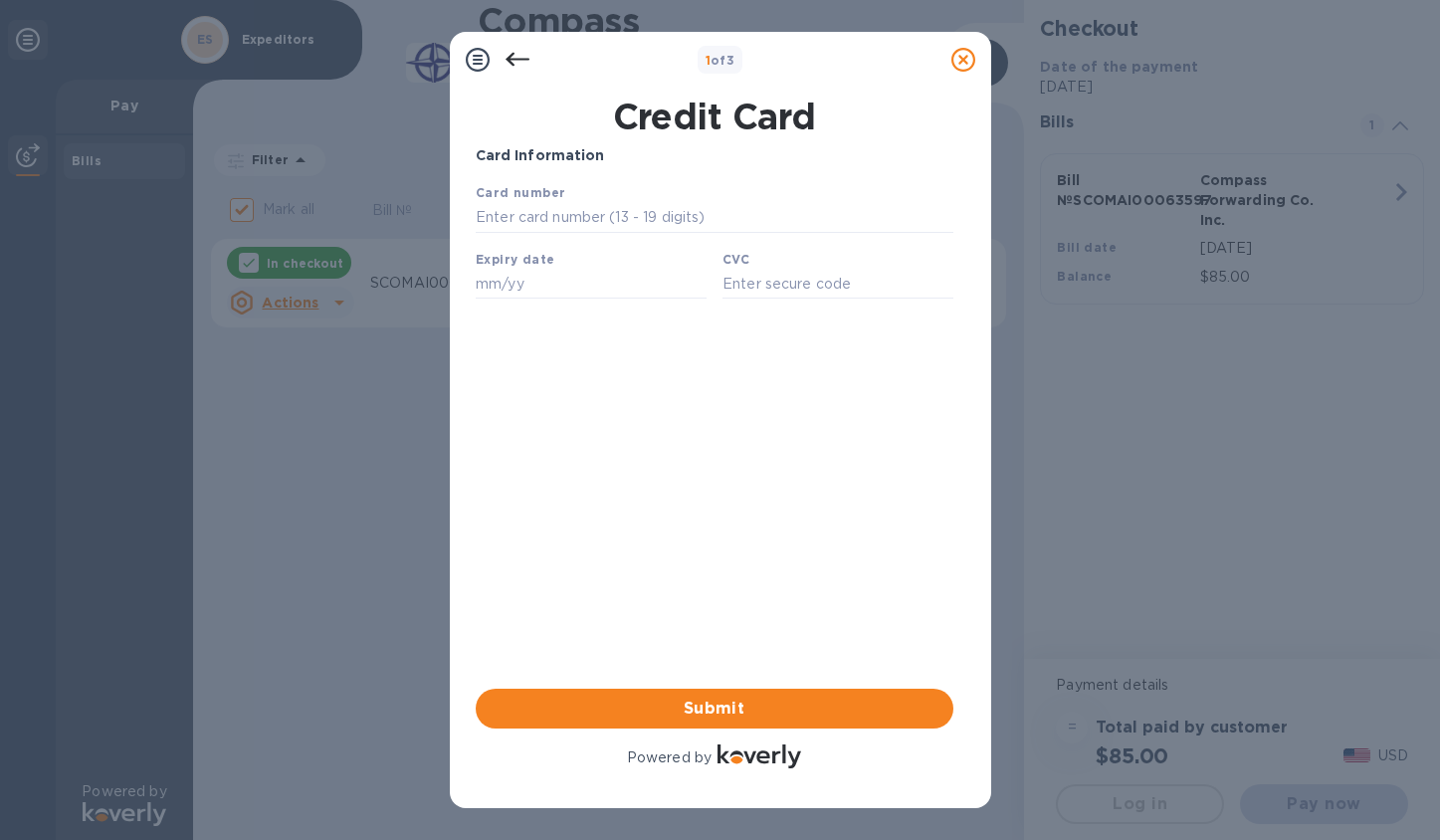 scroll, scrollTop: 0, scrollLeft: 0, axis: both 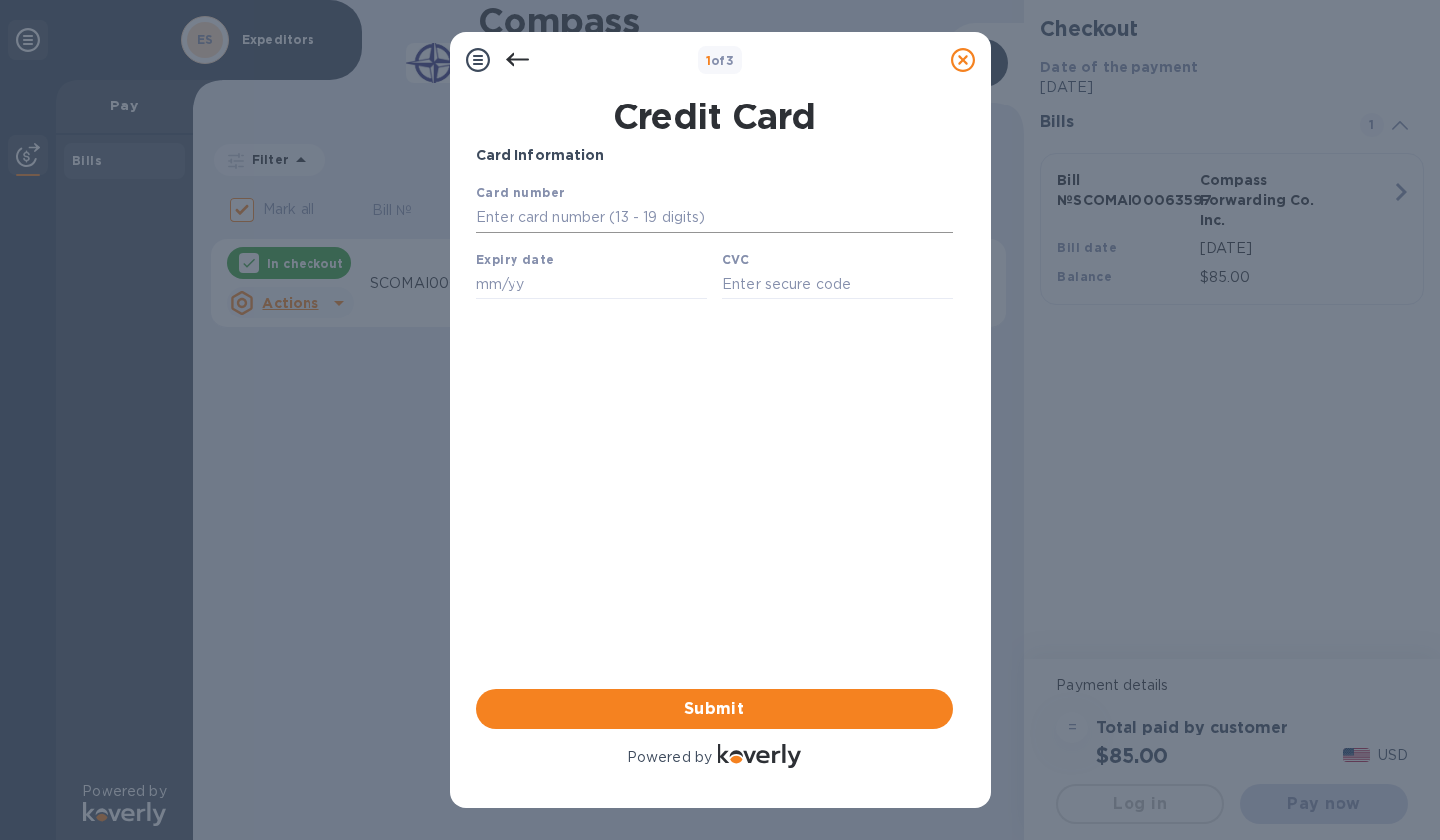 click at bounding box center (714, 218) 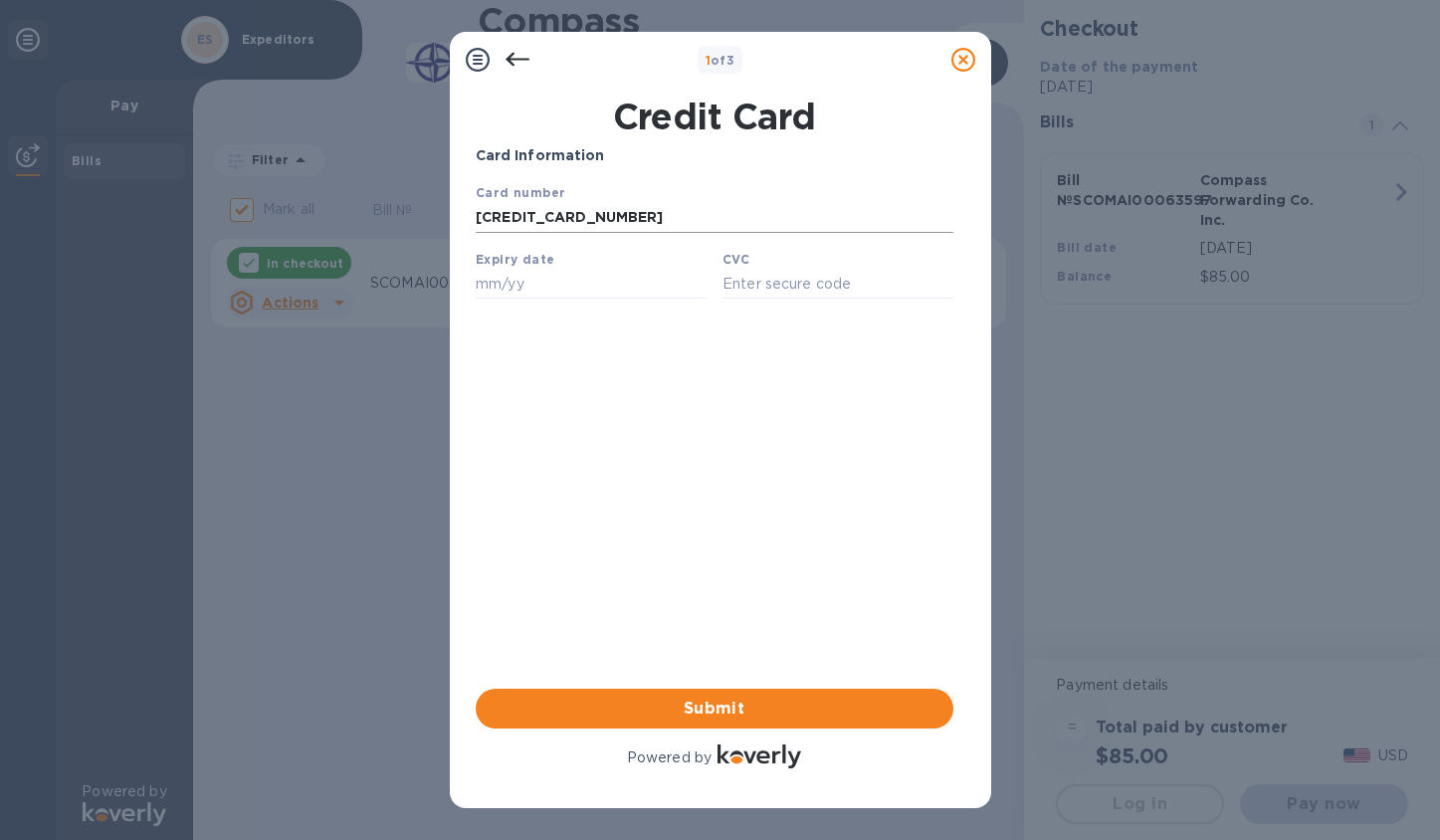 type on "[CREDIT_CARD_NUMBER]" 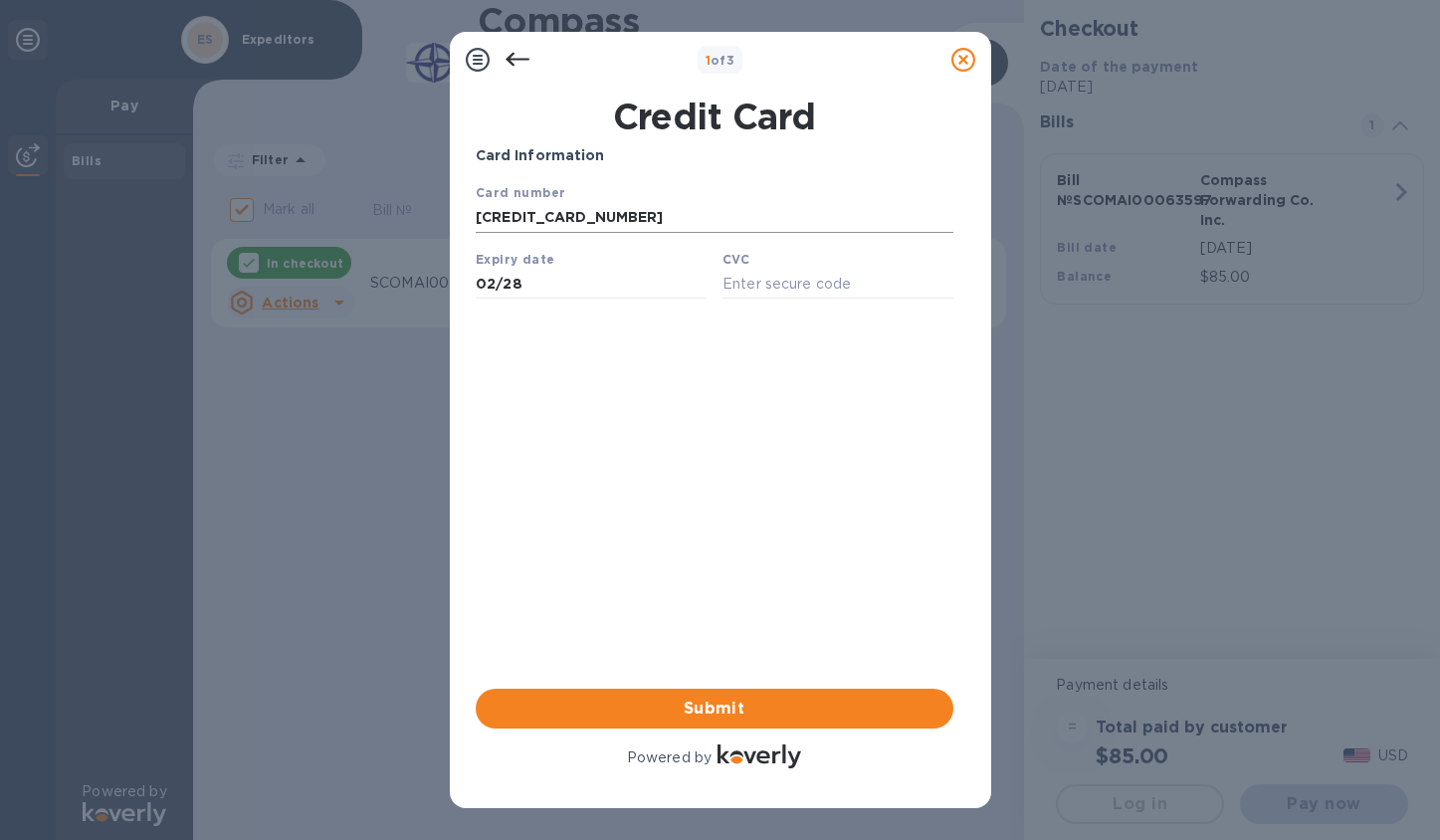 type on "02/28" 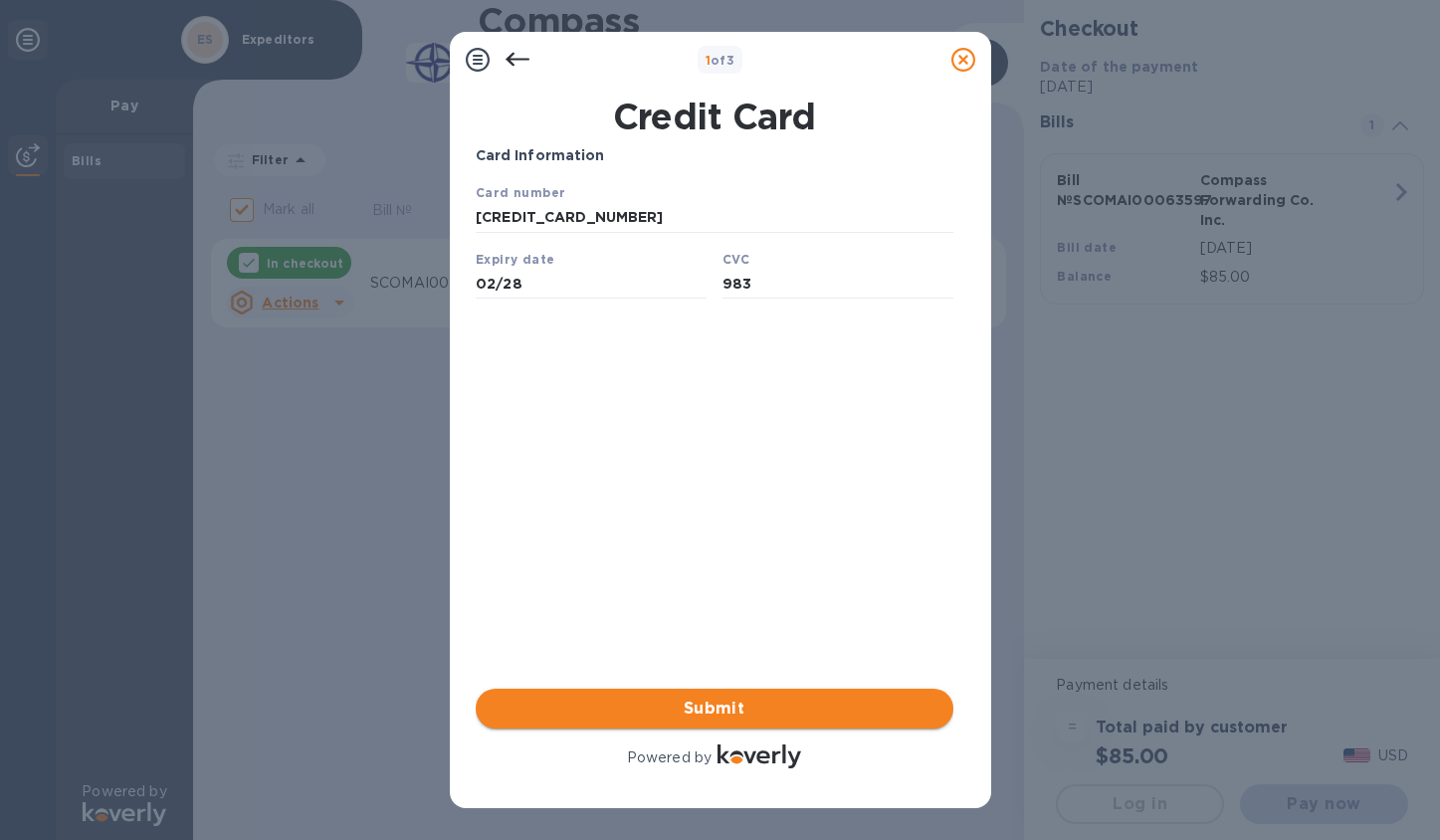 type on "983" 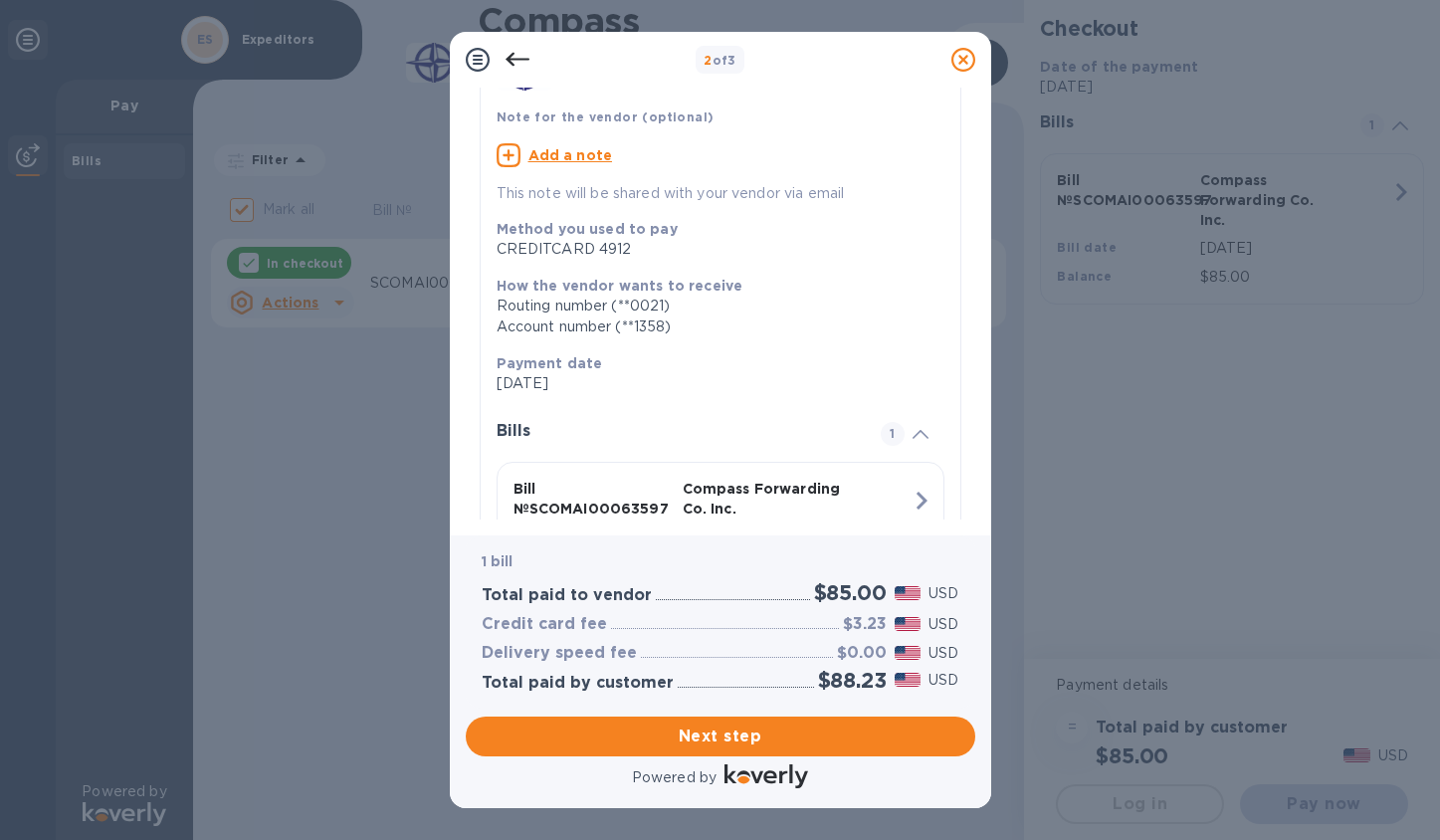 scroll, scrollTop: 0, scrollLeft: 0, axis: both 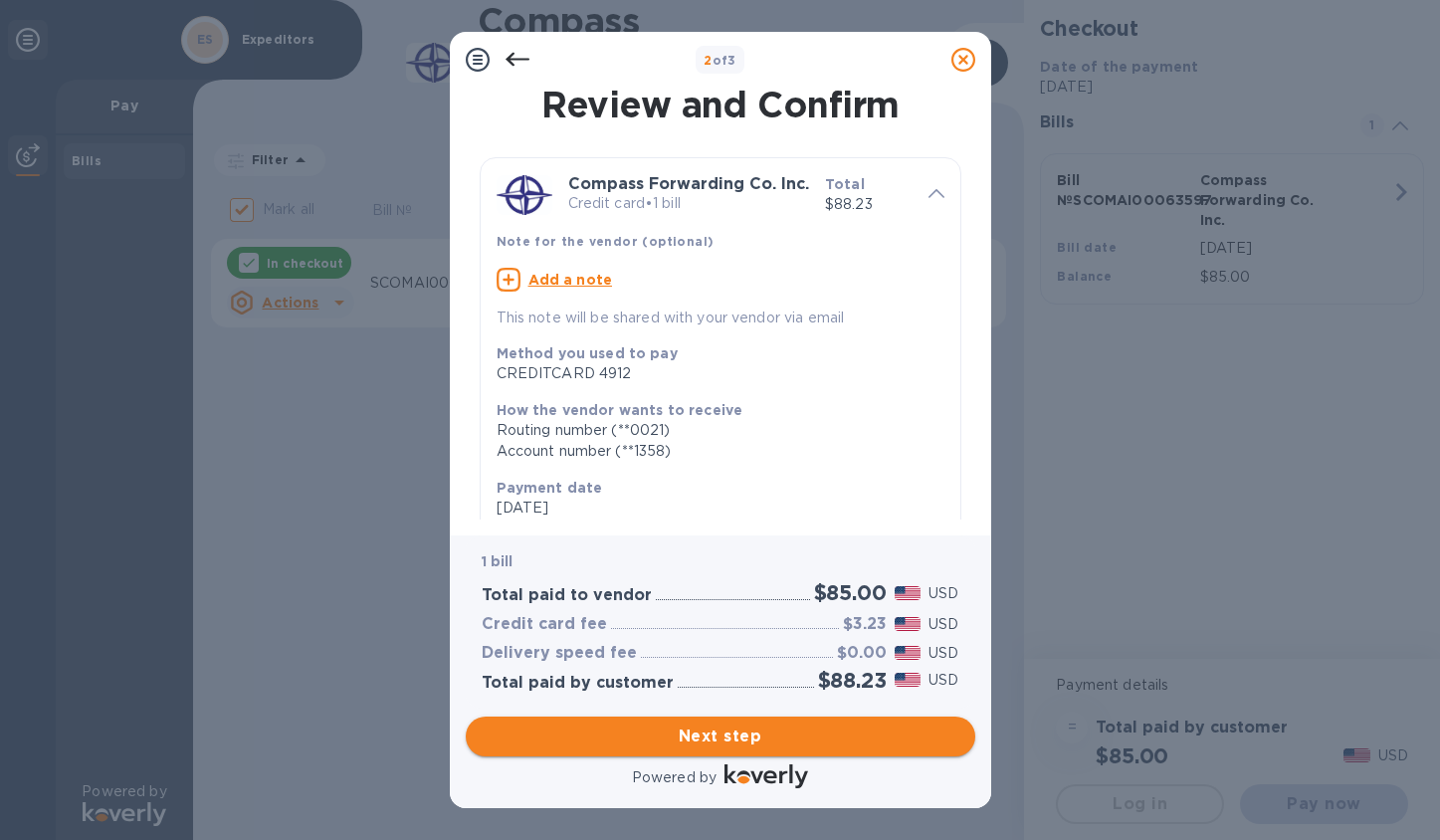 click on "Next step" at bounding box center [720, 736] 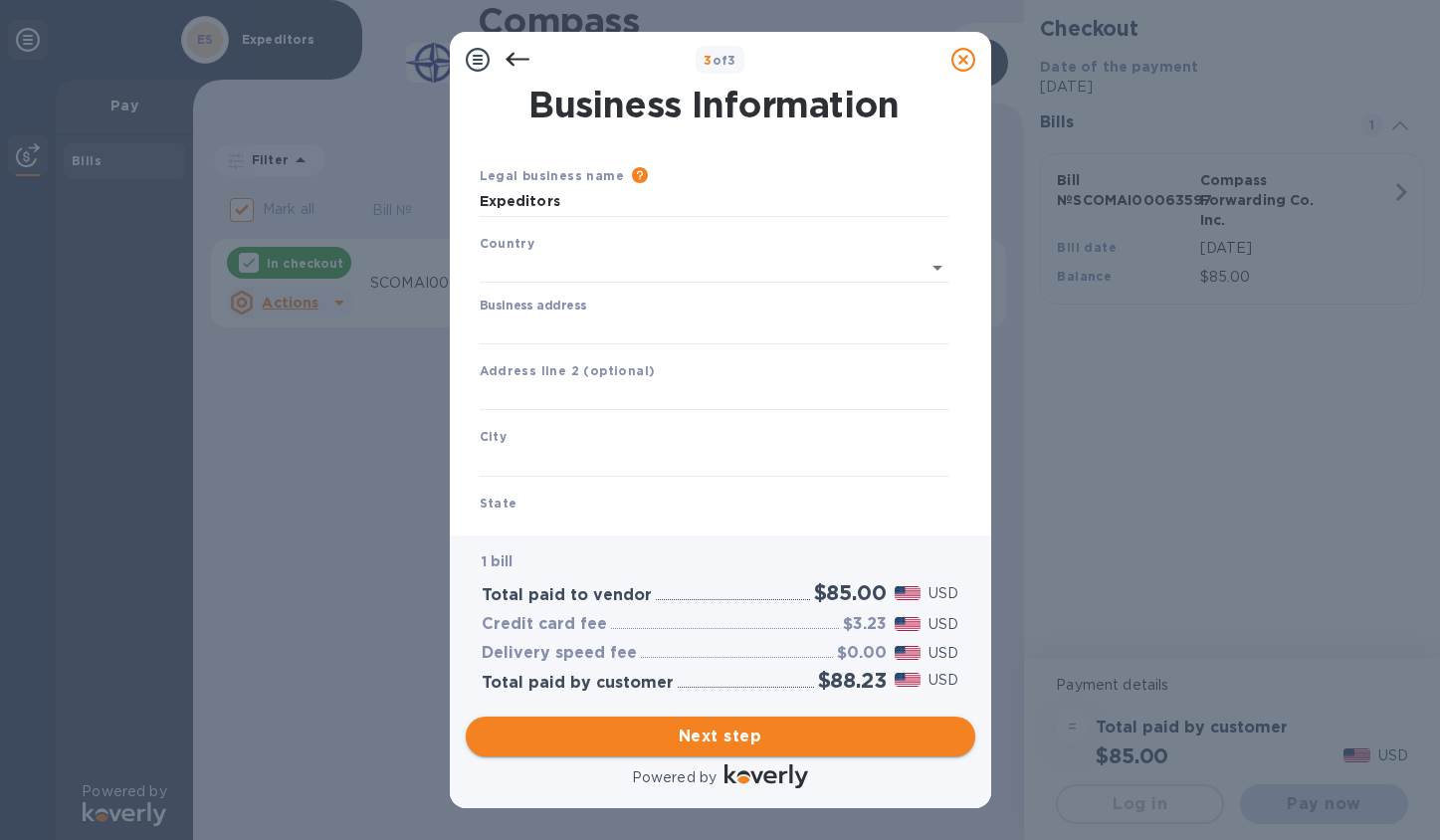type on "[GEOGRAPHIC_DATA]" 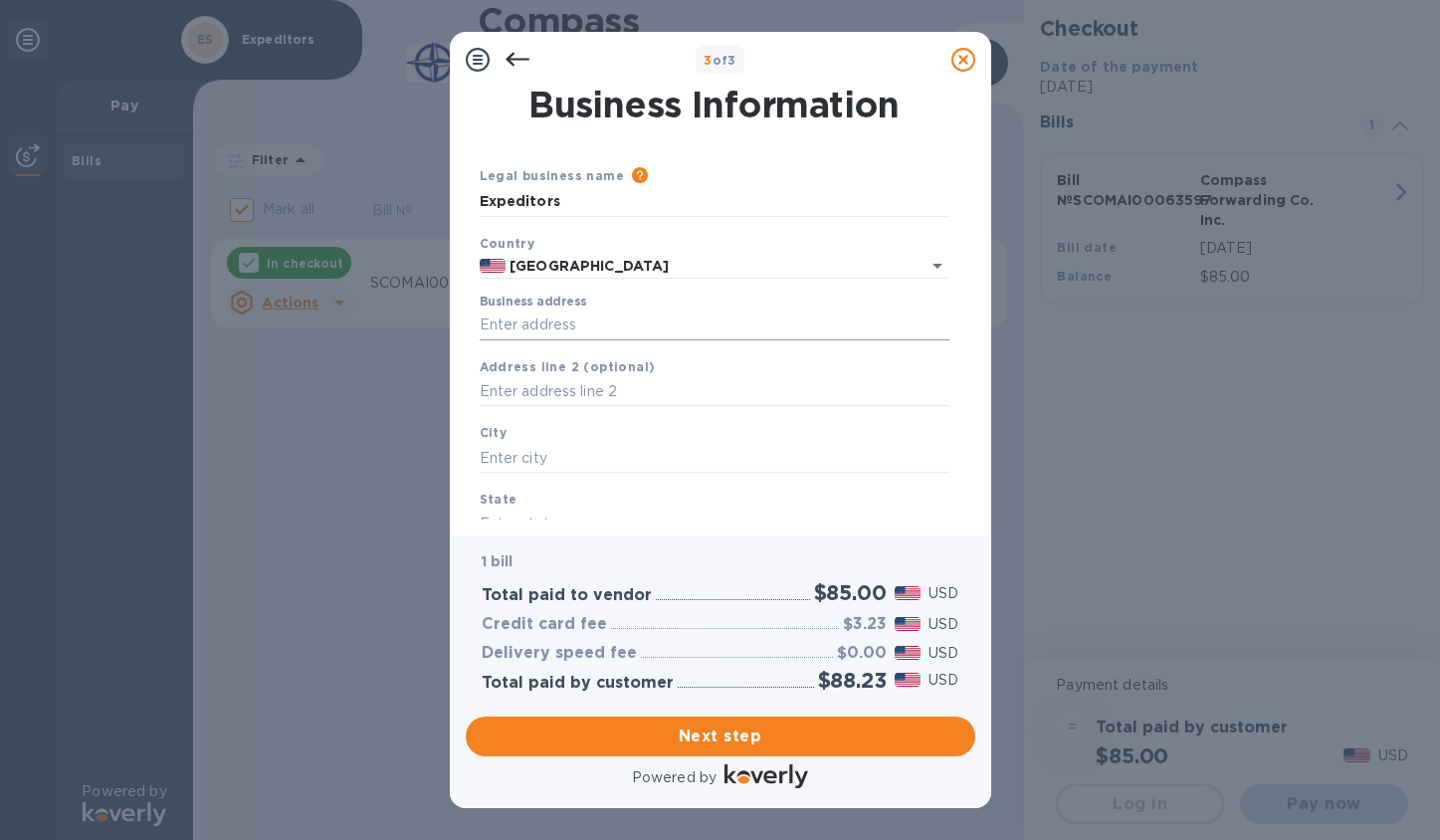 click on "Business address" at bounding box center (715, 325) 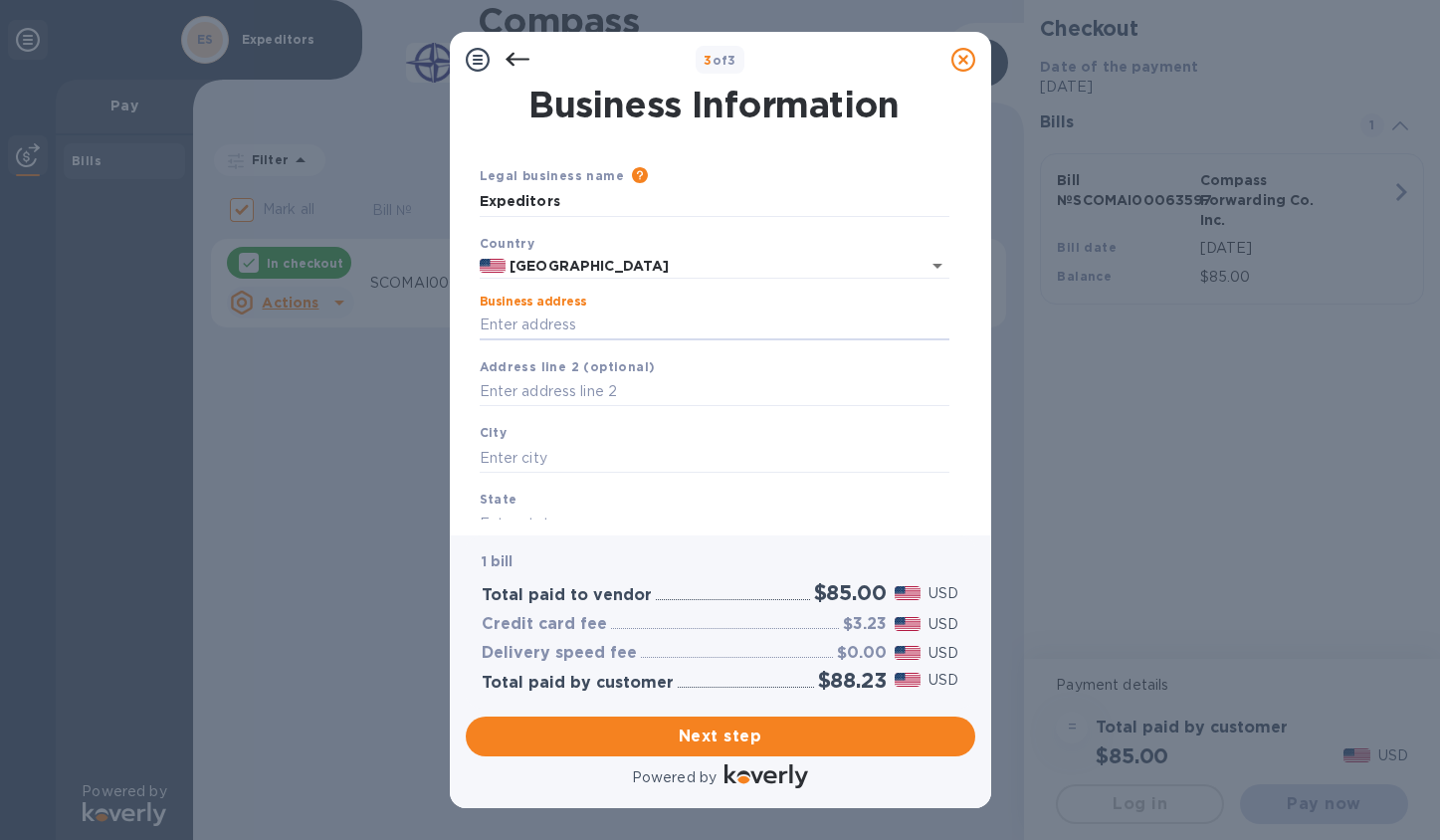paste on "[STREET_ADDRESS][PERSON_NAME]" 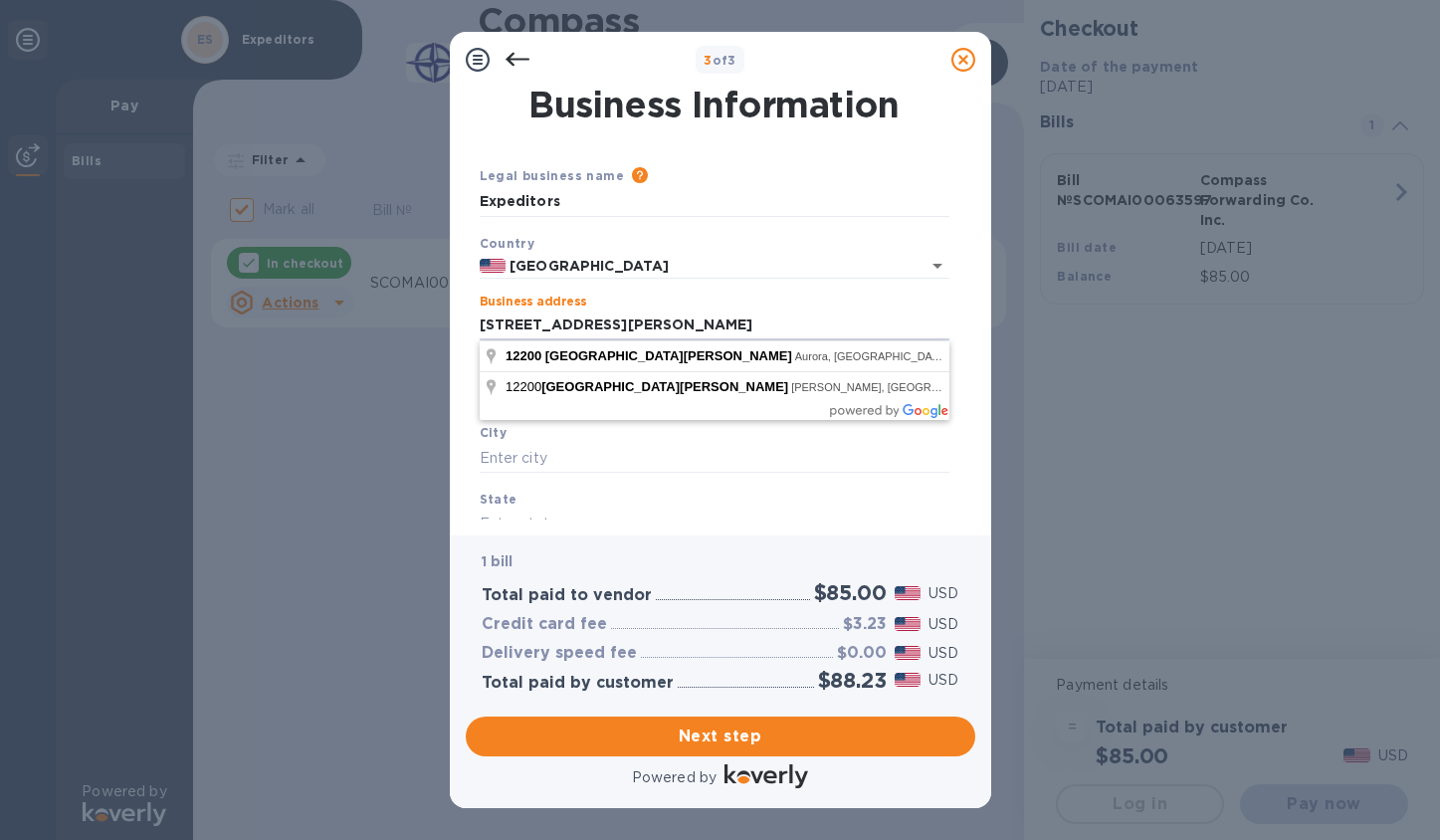 type on "[STREET_ADDRESS][PERSON_NAME]" 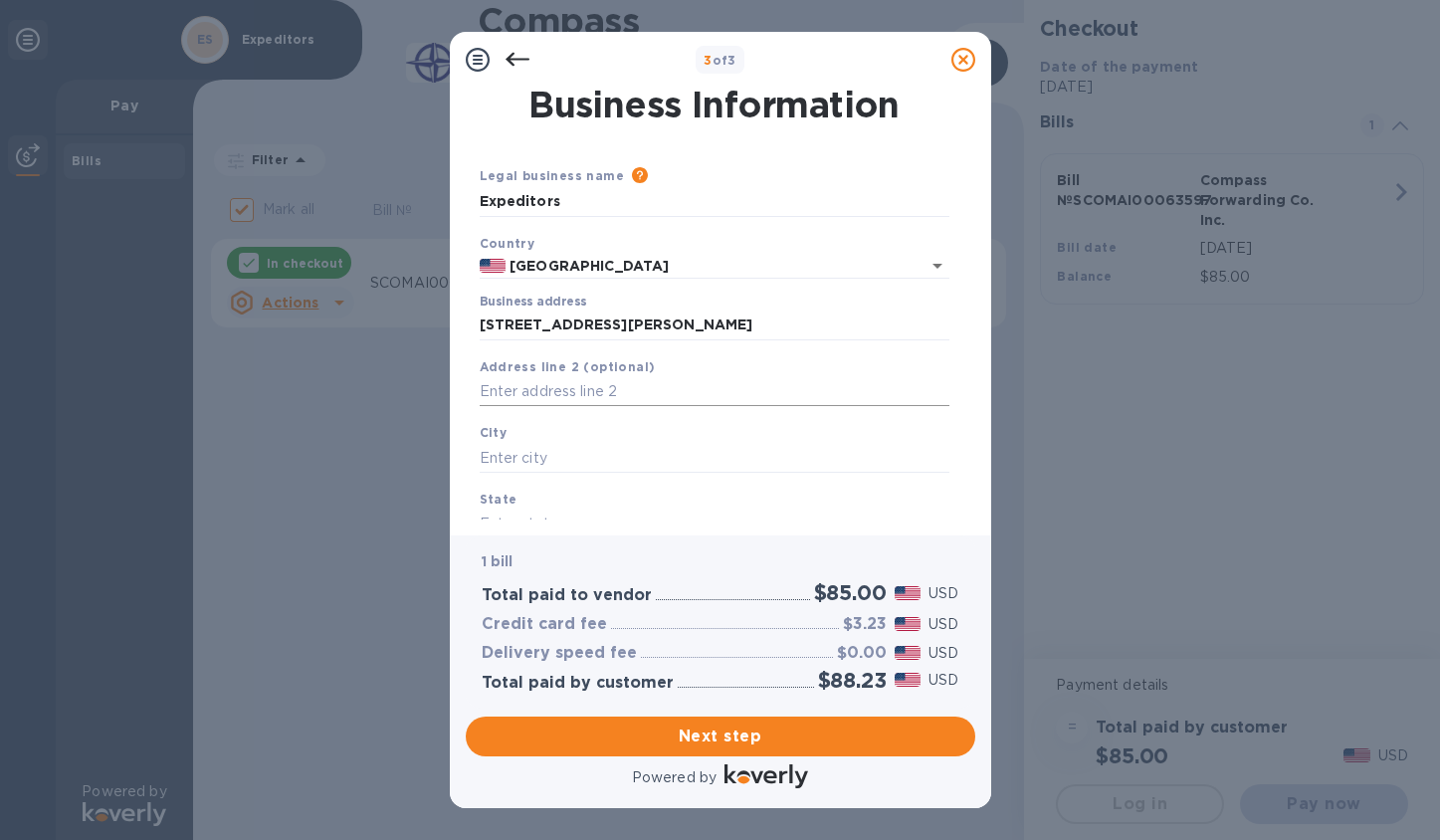 click on "3  of  3 Business Information Legal business name Please provide the legal name that appears on your SS-4 form issued by the IRS when the company was formed. Expeditors Country United States Business address [STREET_ADDRESS][PERSON_NAME] Address line 2 (optional) City State ZIP code Save 1 bill Total paid to vendor $85.00 USD Credit card fee $3.23 USD Delivery speed fee $0.00 USD Total paid by customer $88.23 USD Next step Powered by [STREET_ADDRESS][GEOGRAPHIC_DATA][PERSON_NAME][STREET_ADDRESS][PERSON_NAME][PERSON_NAME][GEOGRAPHIC_DATA]" at bounding box center [720, 420] 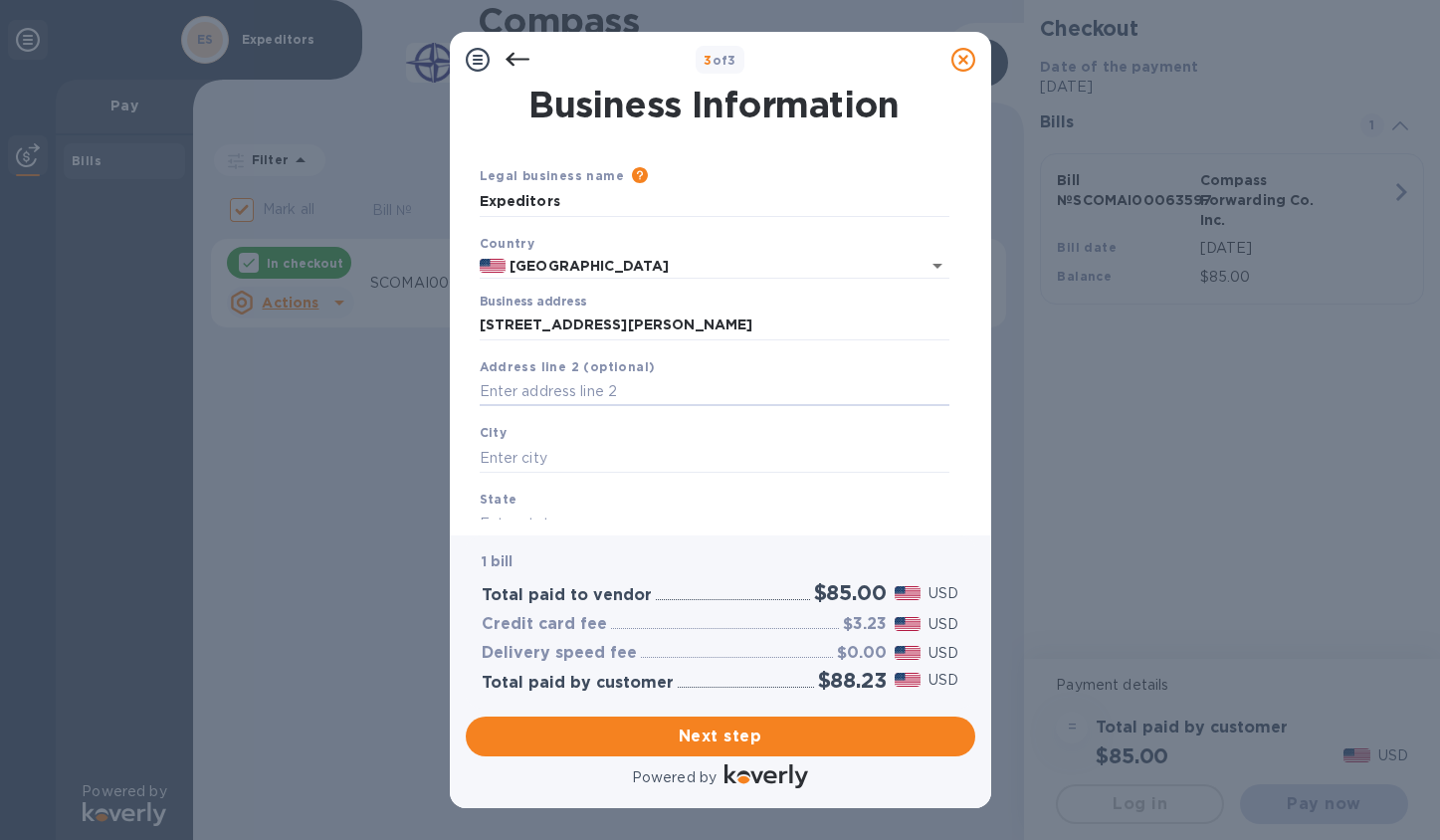 click at bounding box center [715, 392] 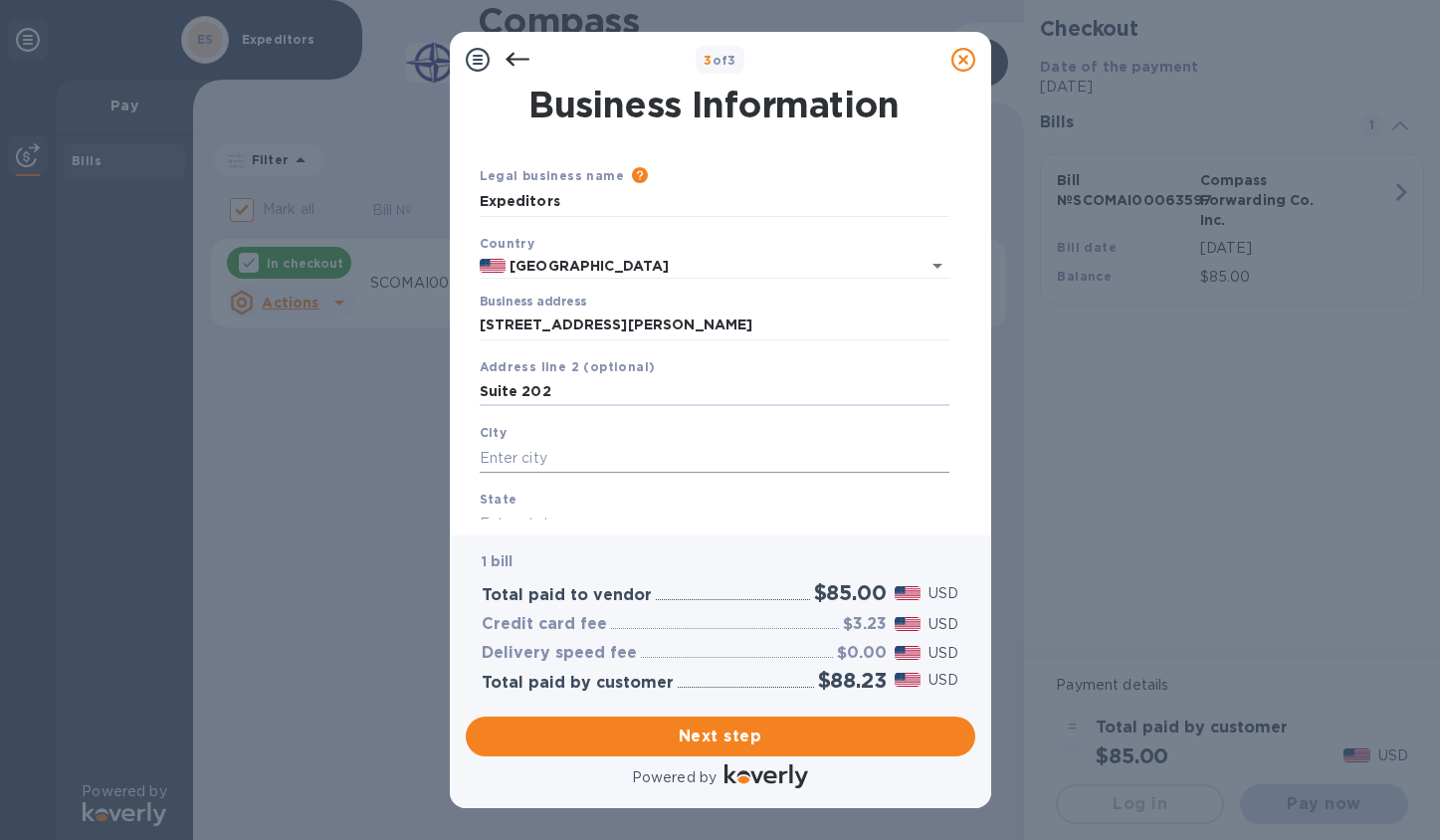 type on "Suite 202" 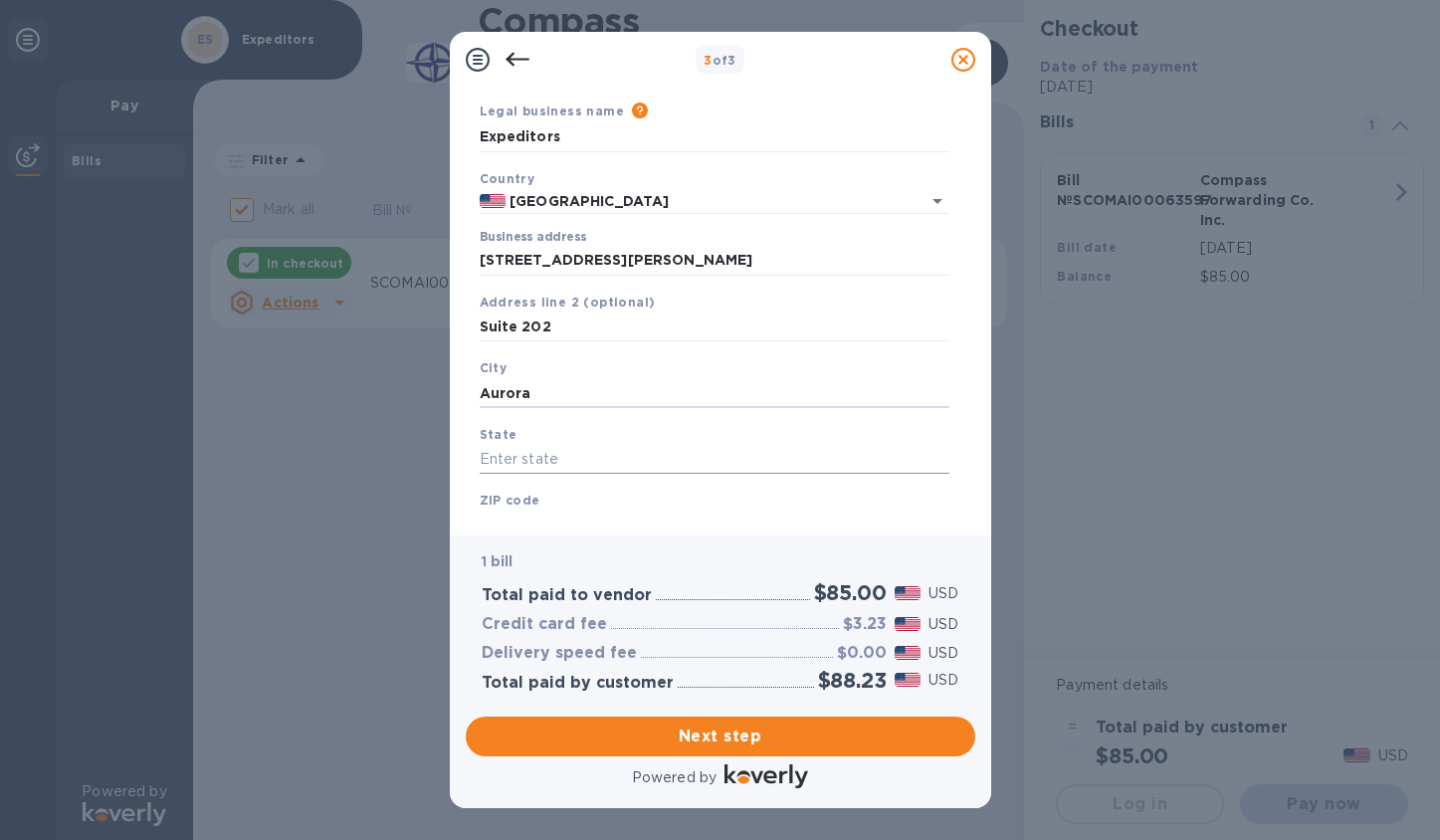 scroll, scrollTop: 133, scrollLeft: 0, axis: vertical 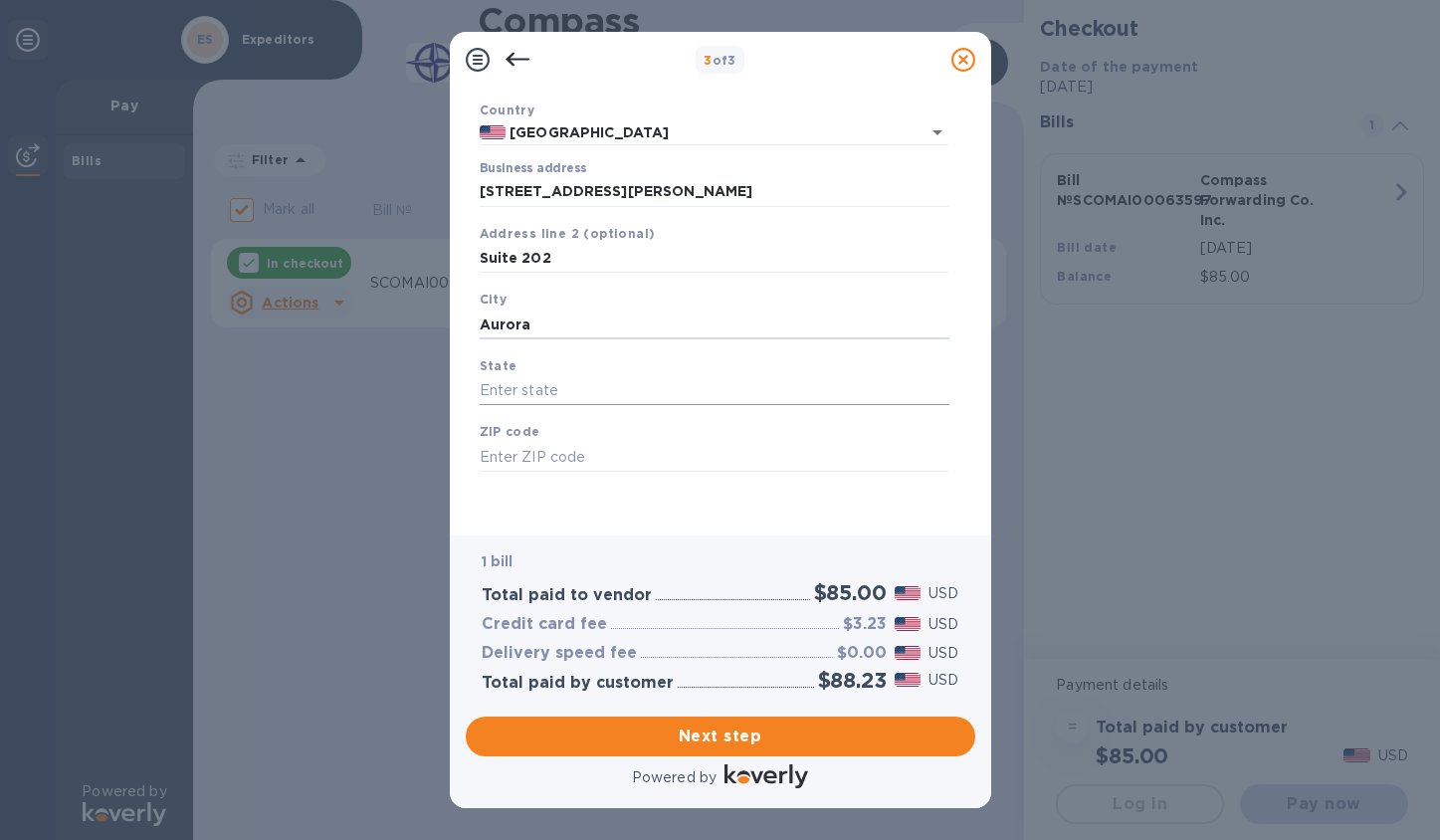 type on "Aurora" 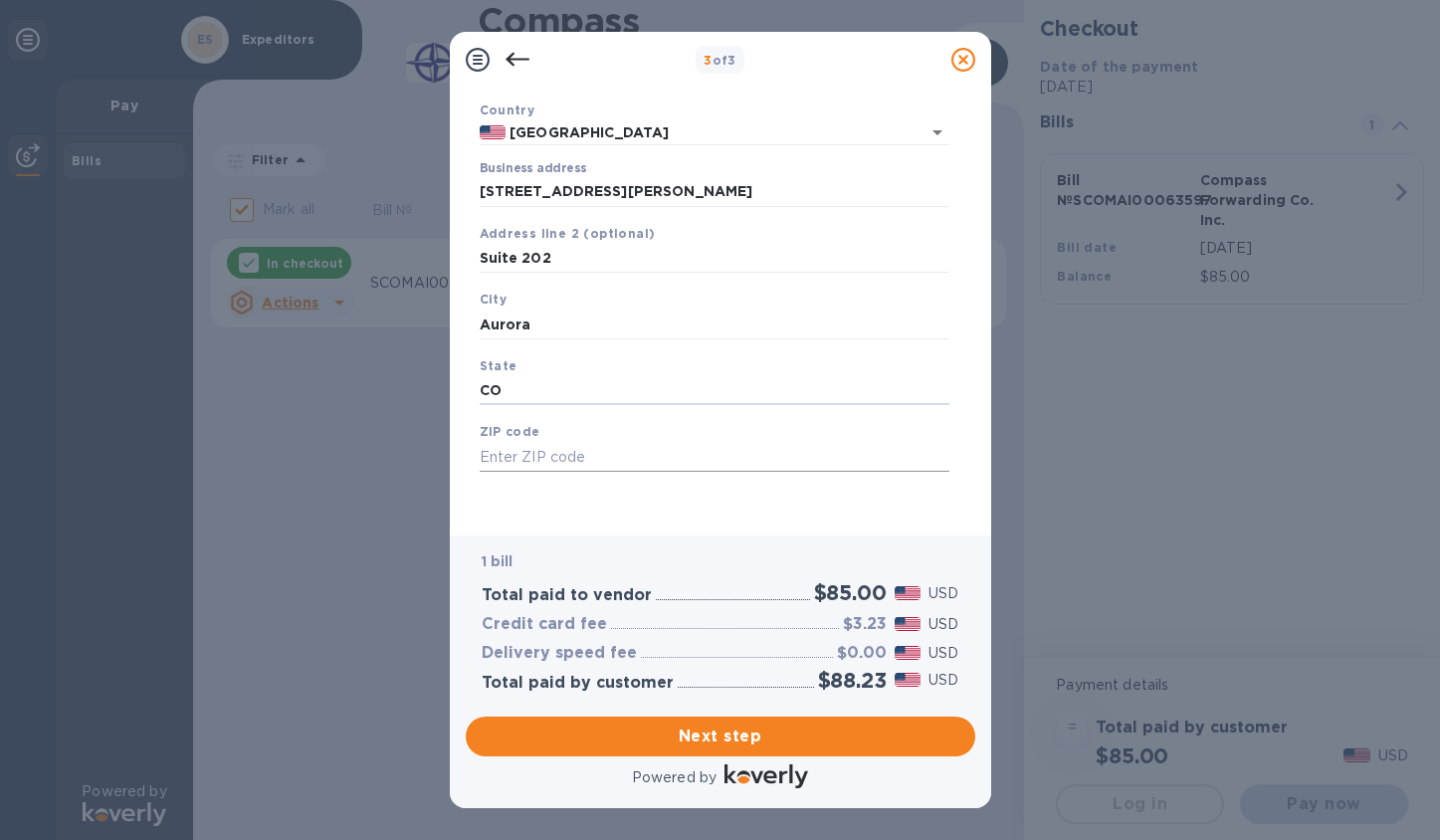 type on "CO" 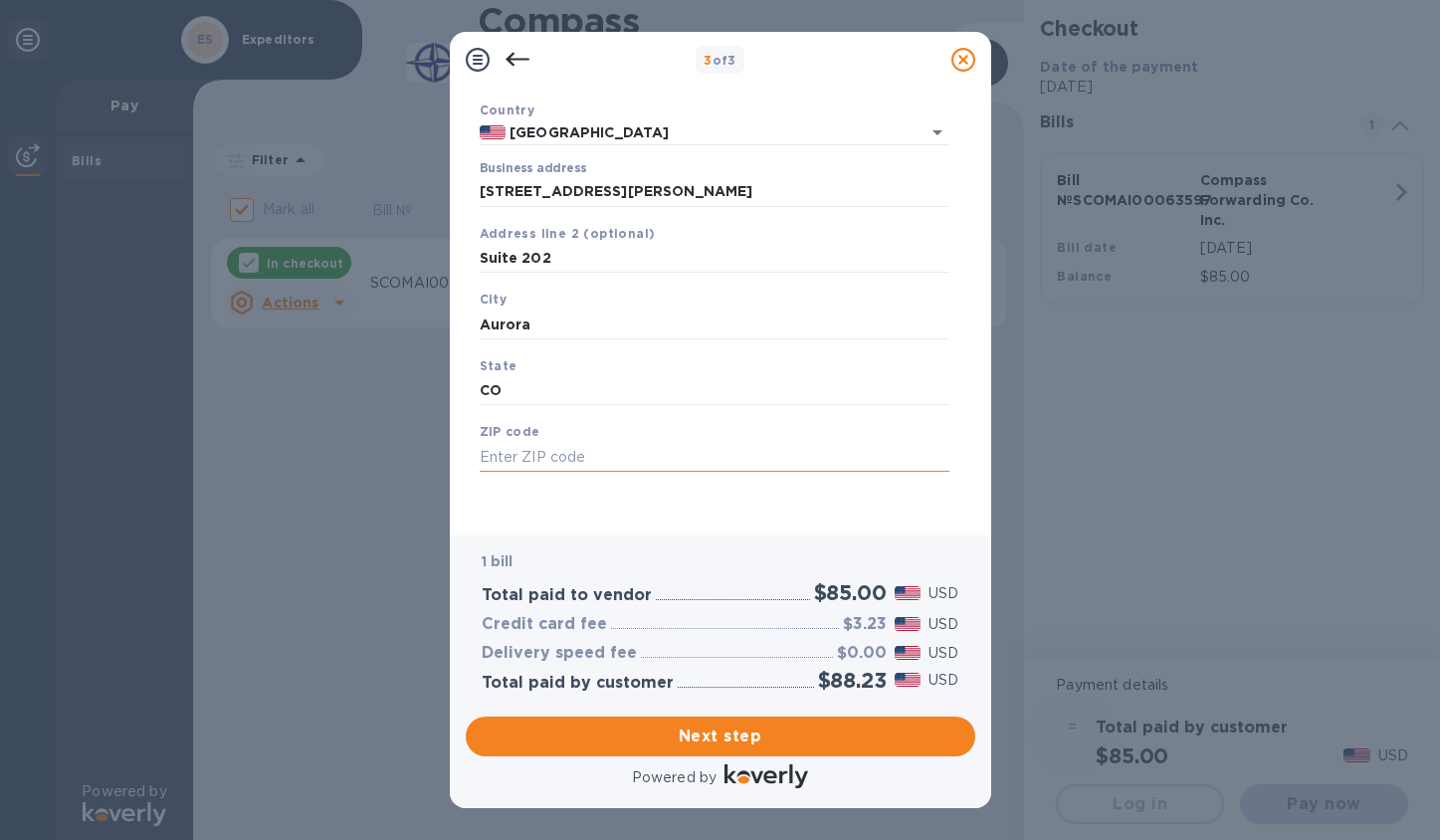 click at bounding box center (715, 457) 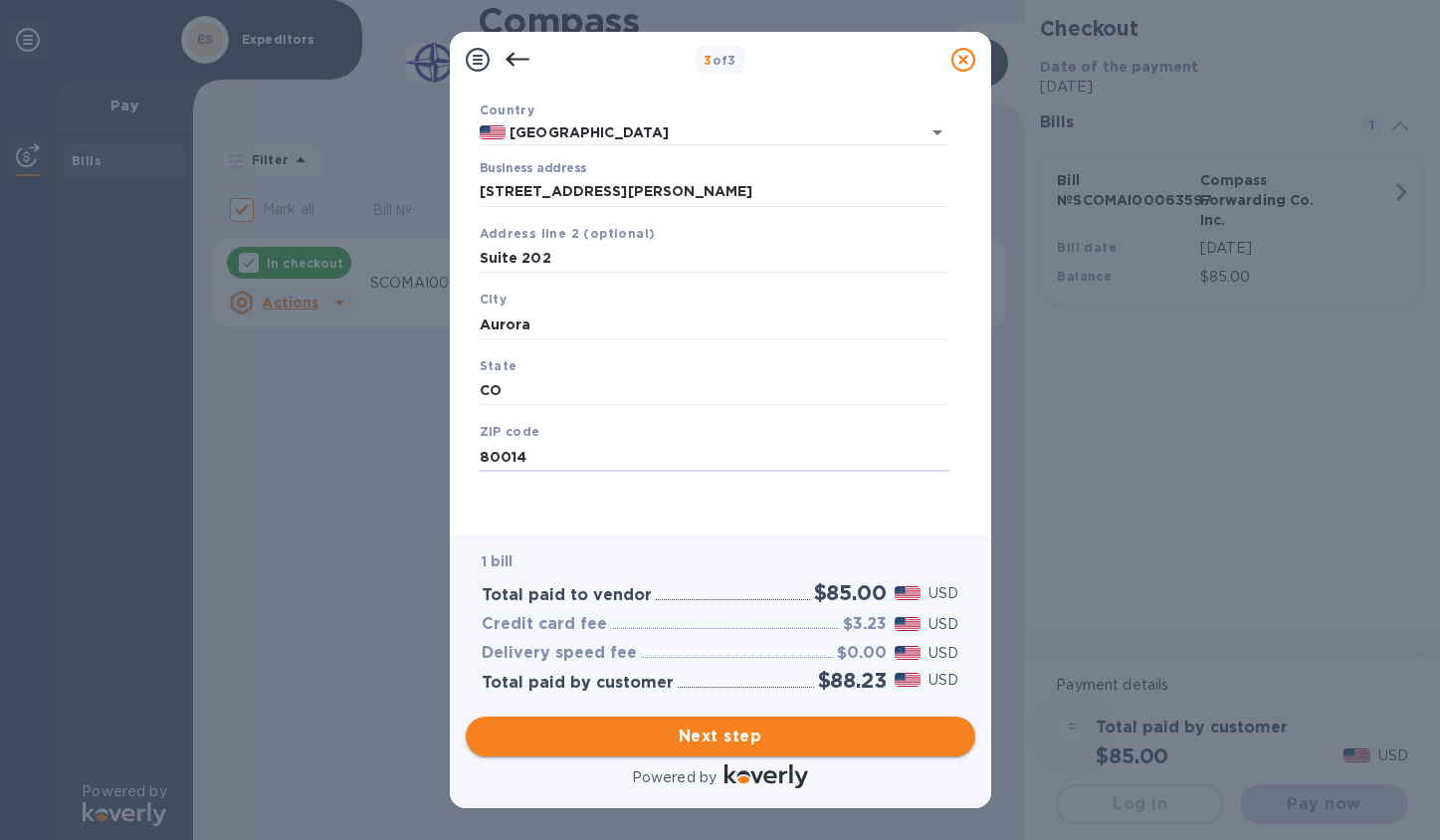 type on "80014" 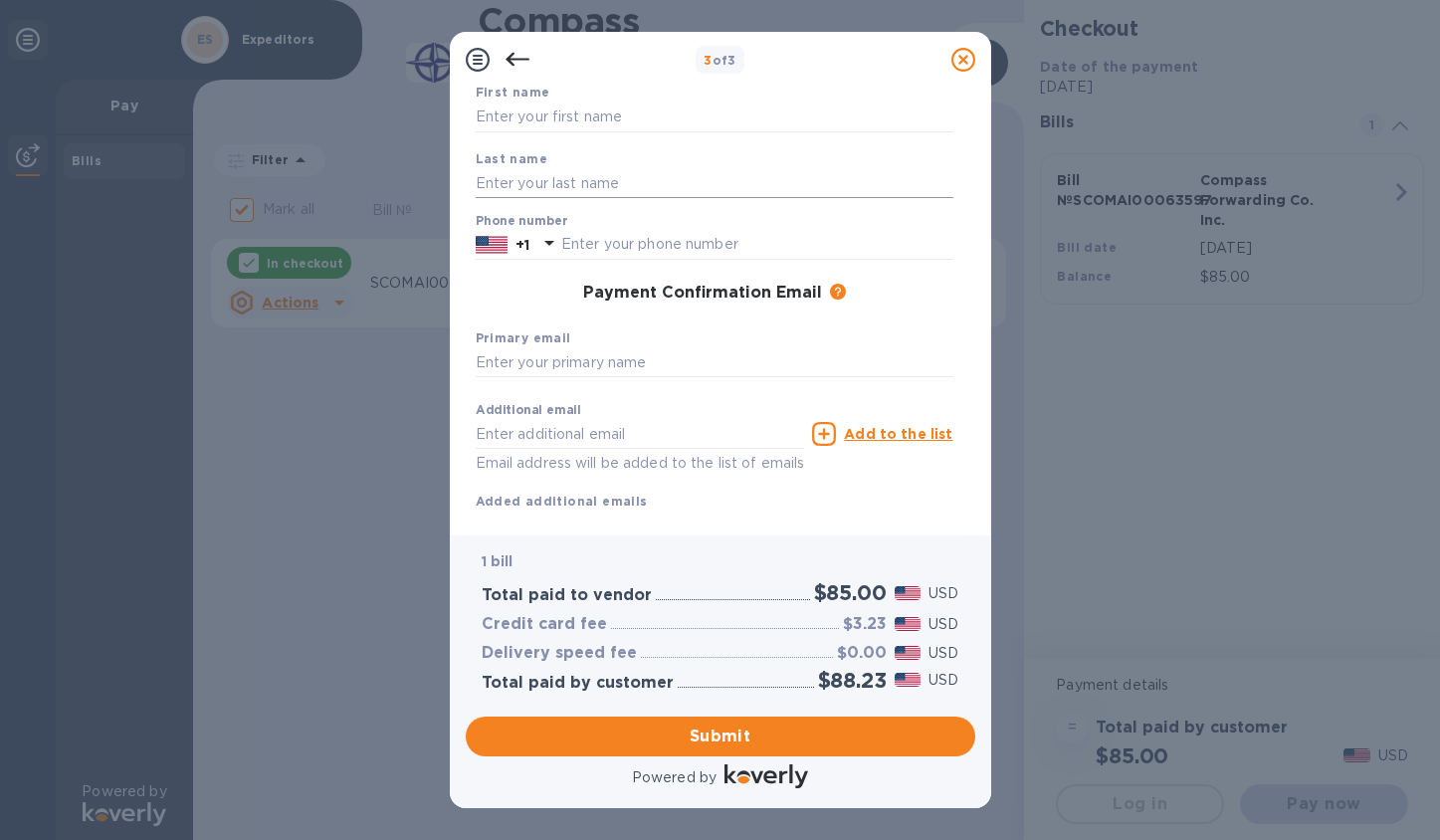 scroll, scrollTop: 34, scrollLeft: 0, axis: vertical 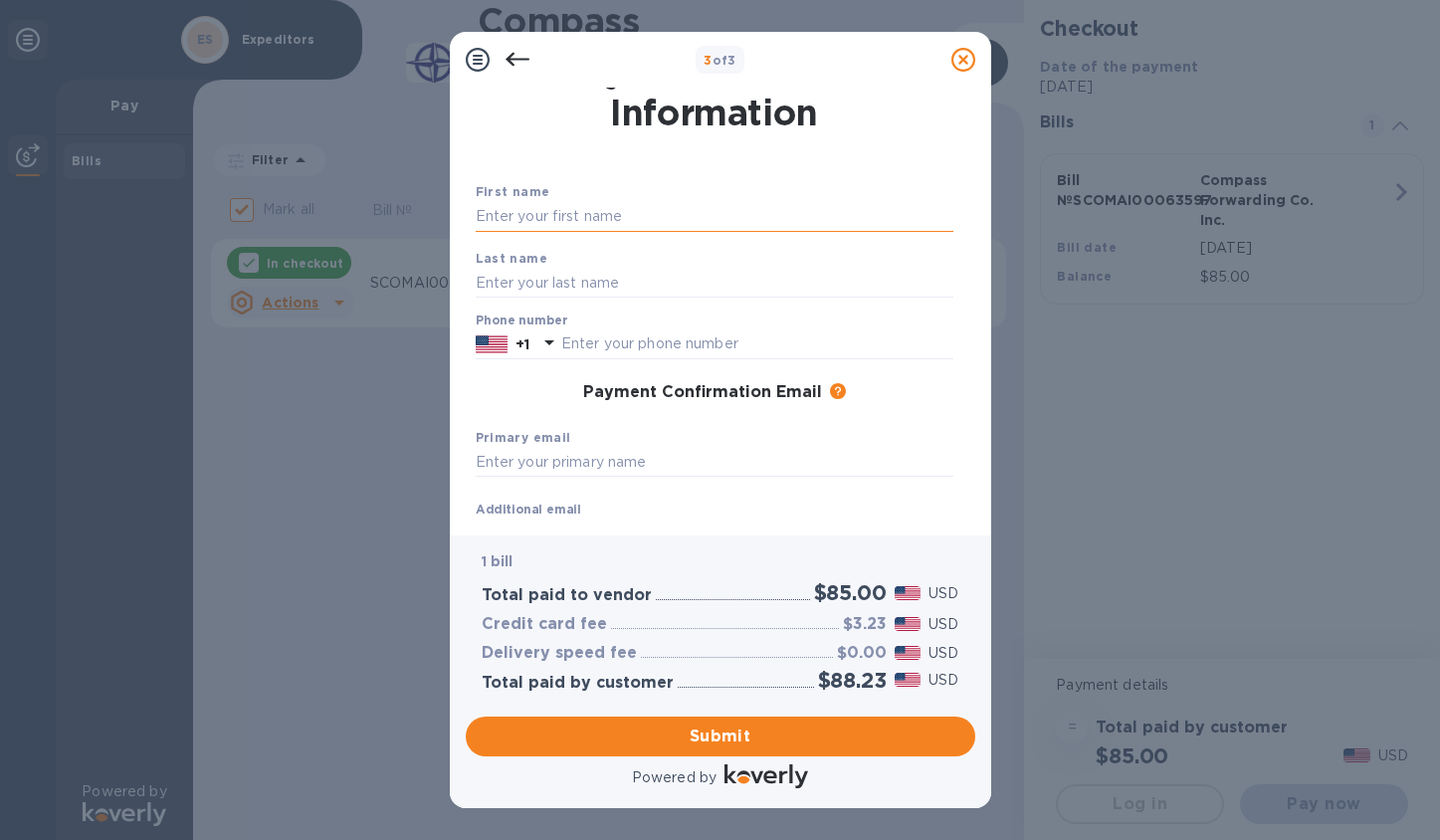 click at bounding box center (715, 217) 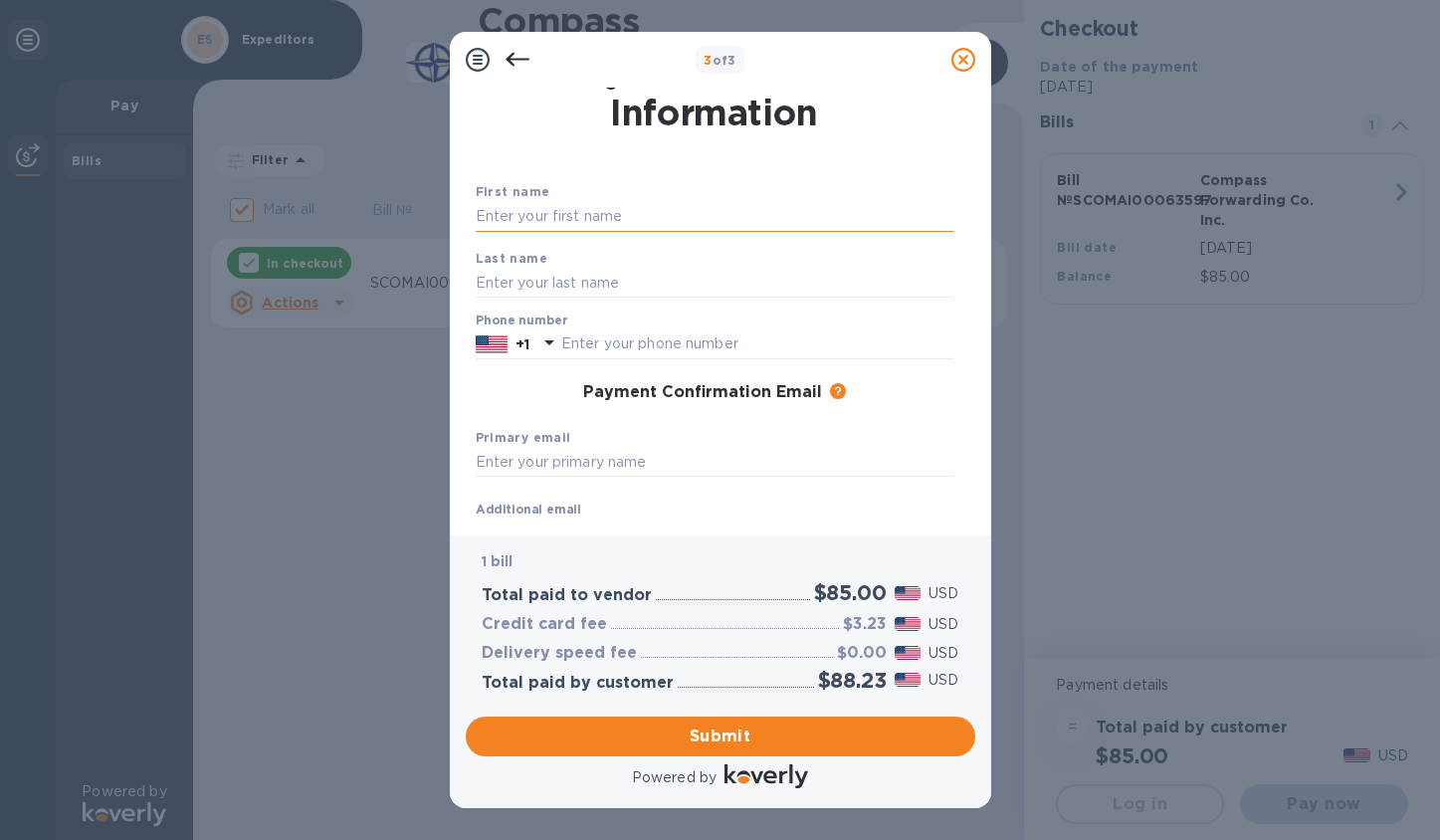 type on "[PERSON_NAME]" 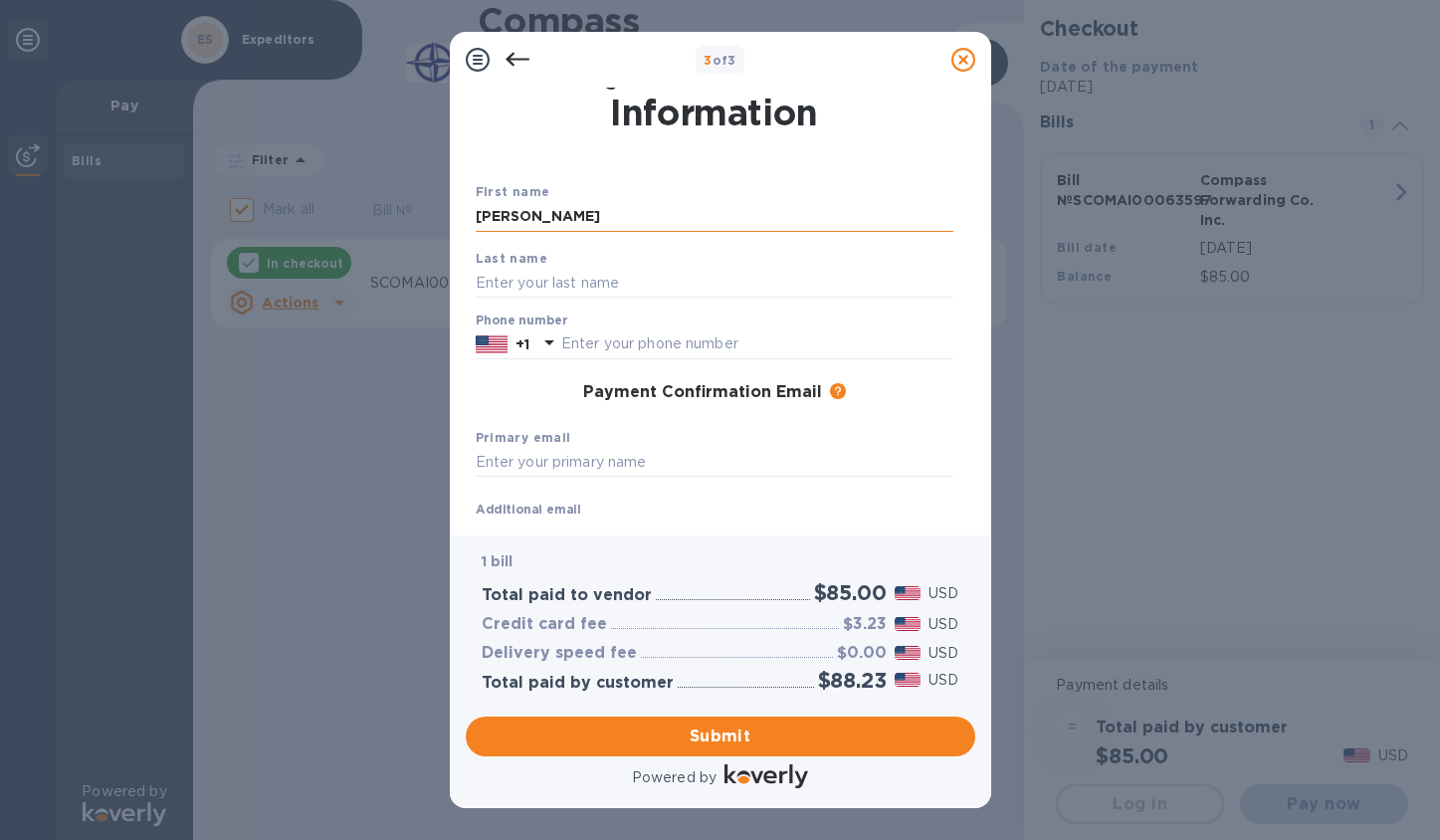 type on "[PERSON_NAME]" 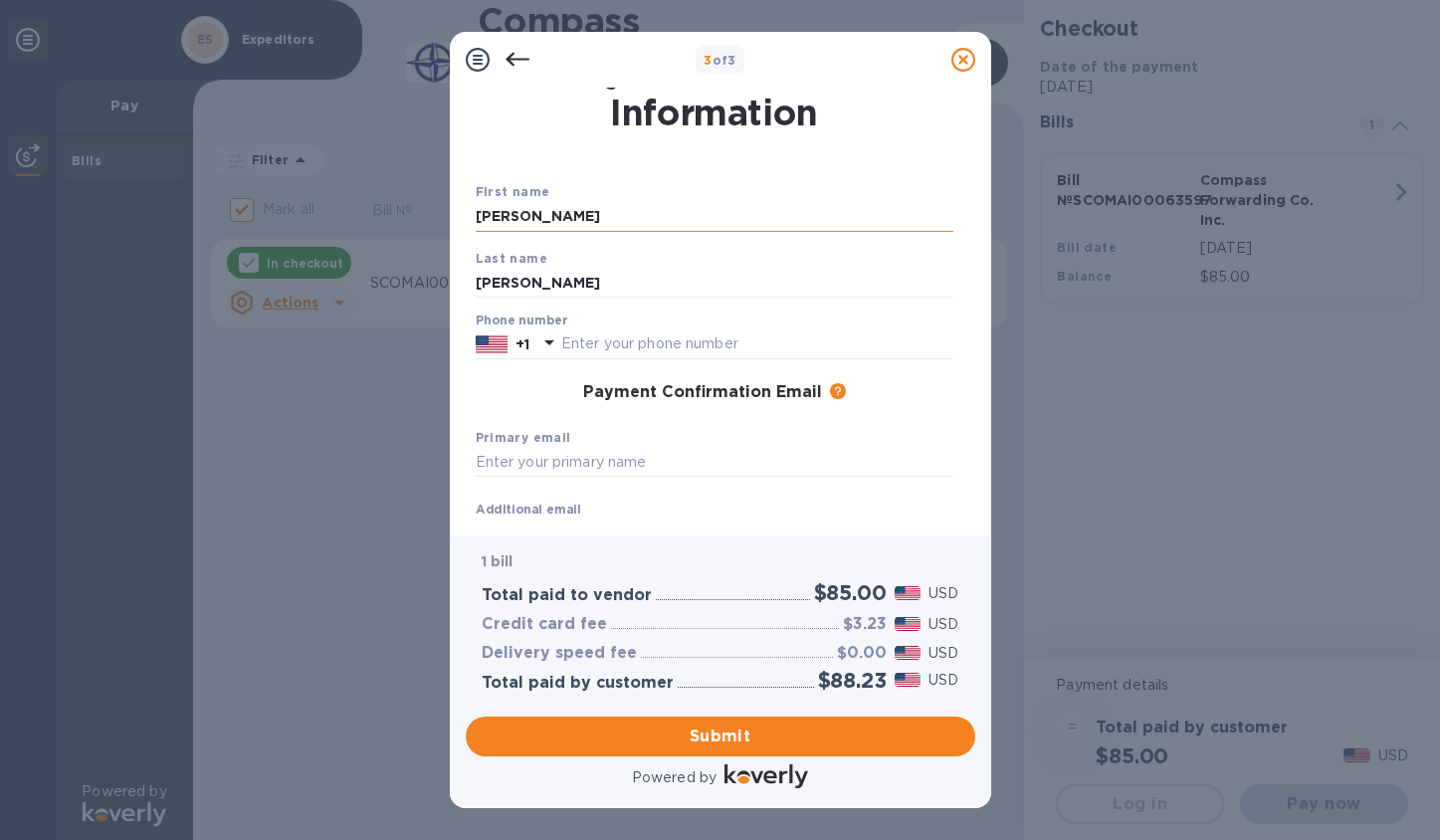 type on "3032141536" 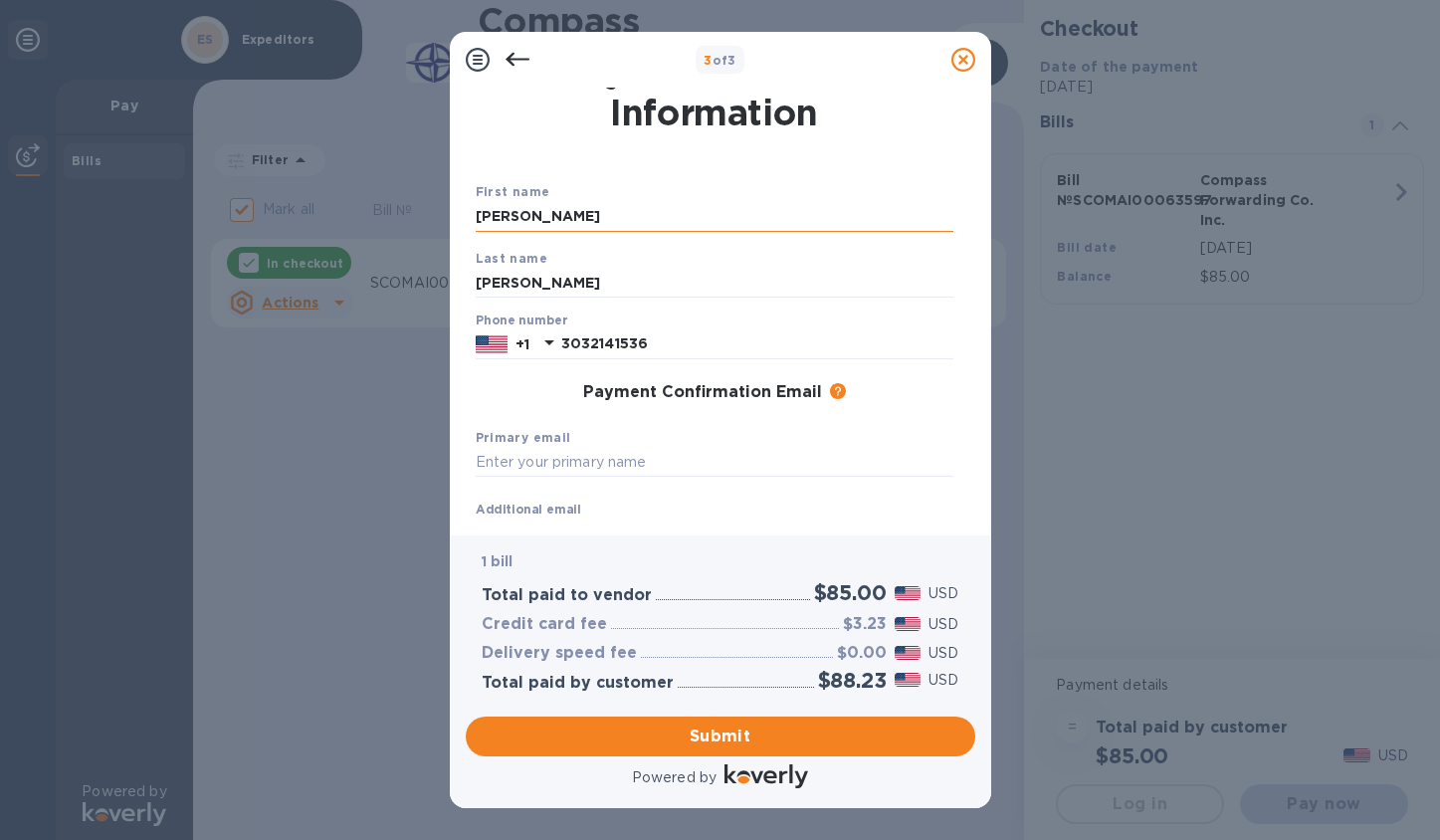 type on "[PERSON_NAME][EMAIL_ADDRESS][PERSON_NAME][DOMAIN_NAME]" 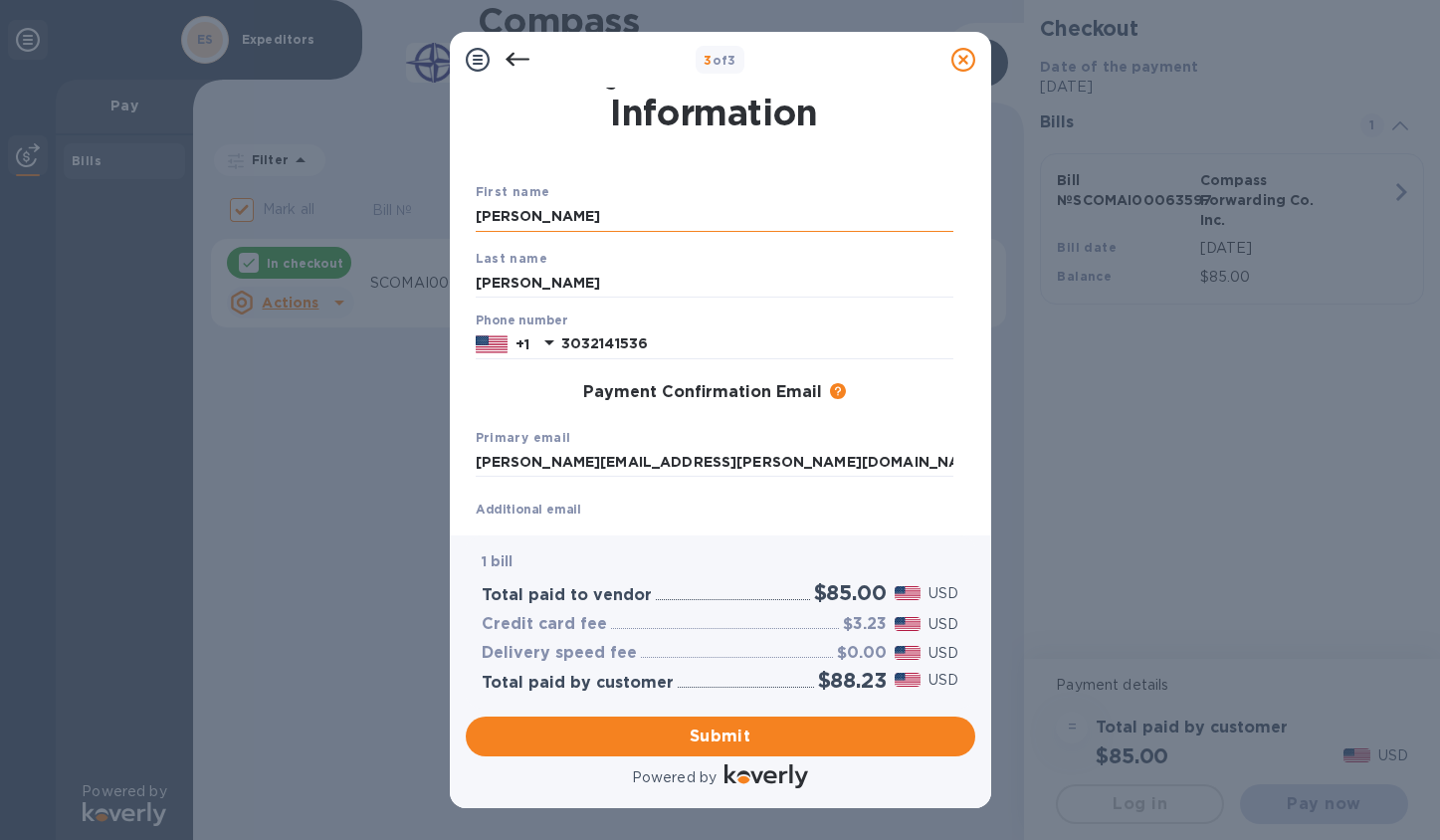 type on "[PERSON_NAME][EMAIL_ADDRESS][PERSON_NAME][DOMAIN_NAME]" 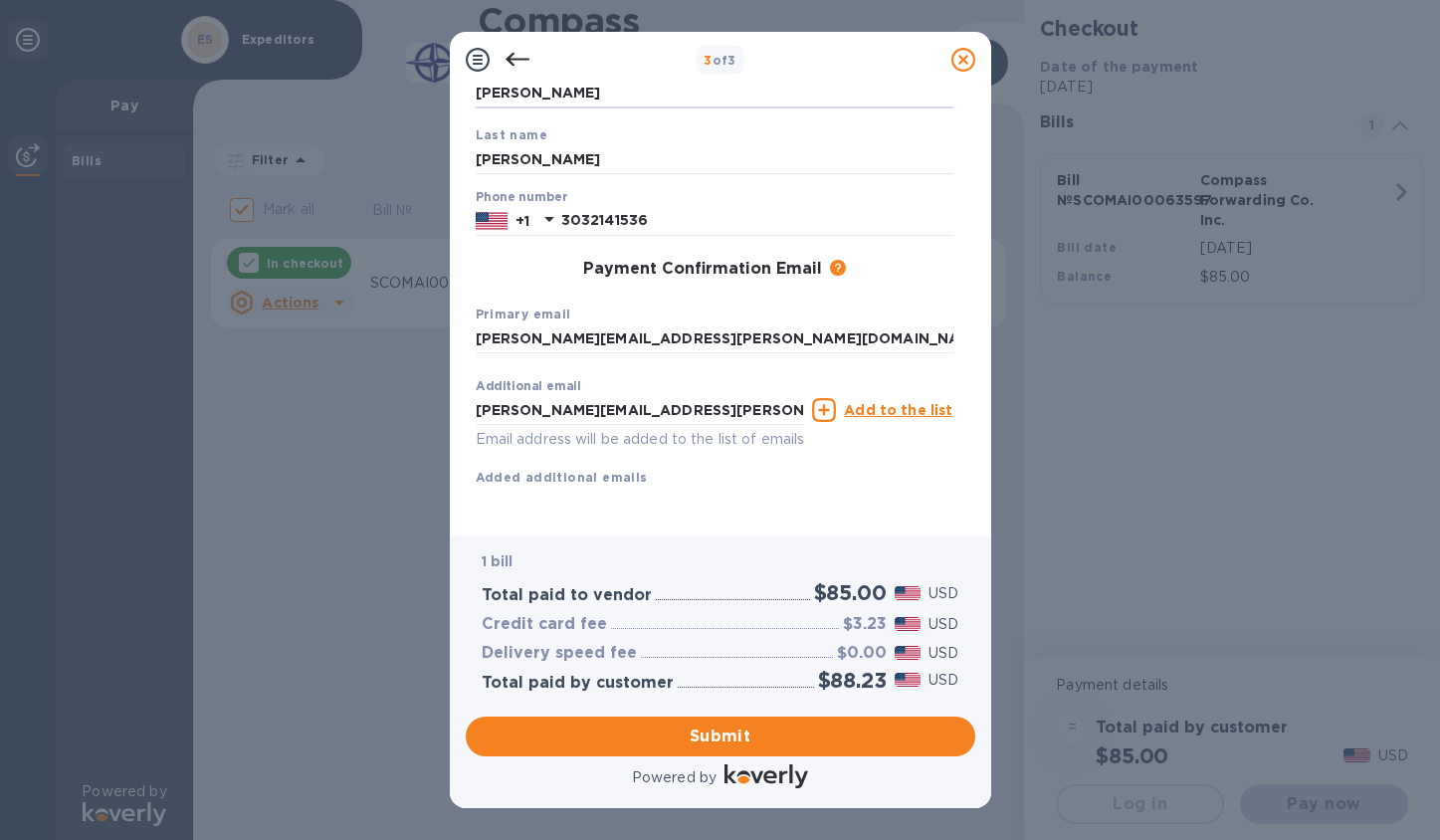 scroll, scrollTop: 180, scrollLeft: 0, axis: vertical 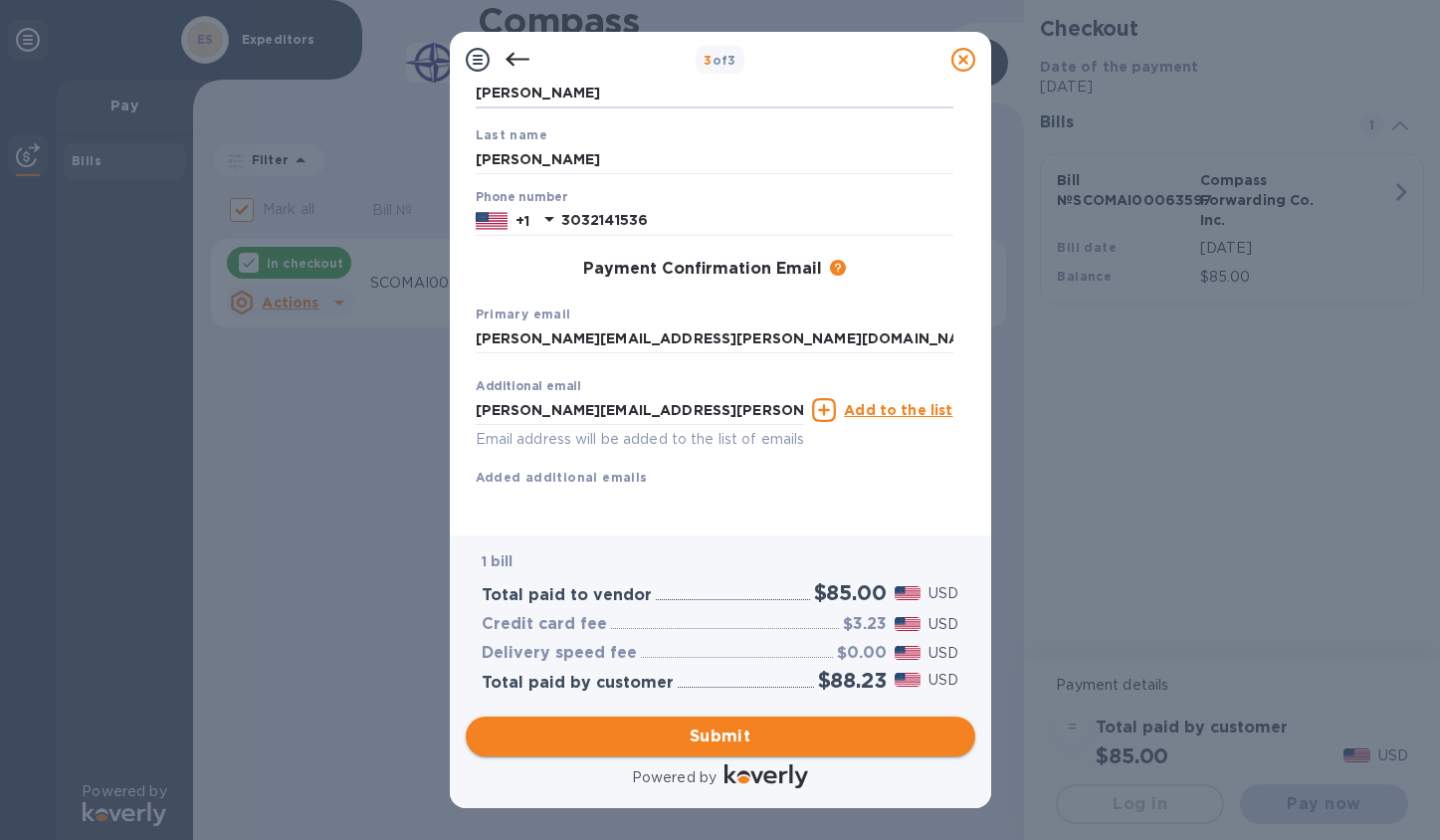 click on "Submit" at bounding box center (720, 736) 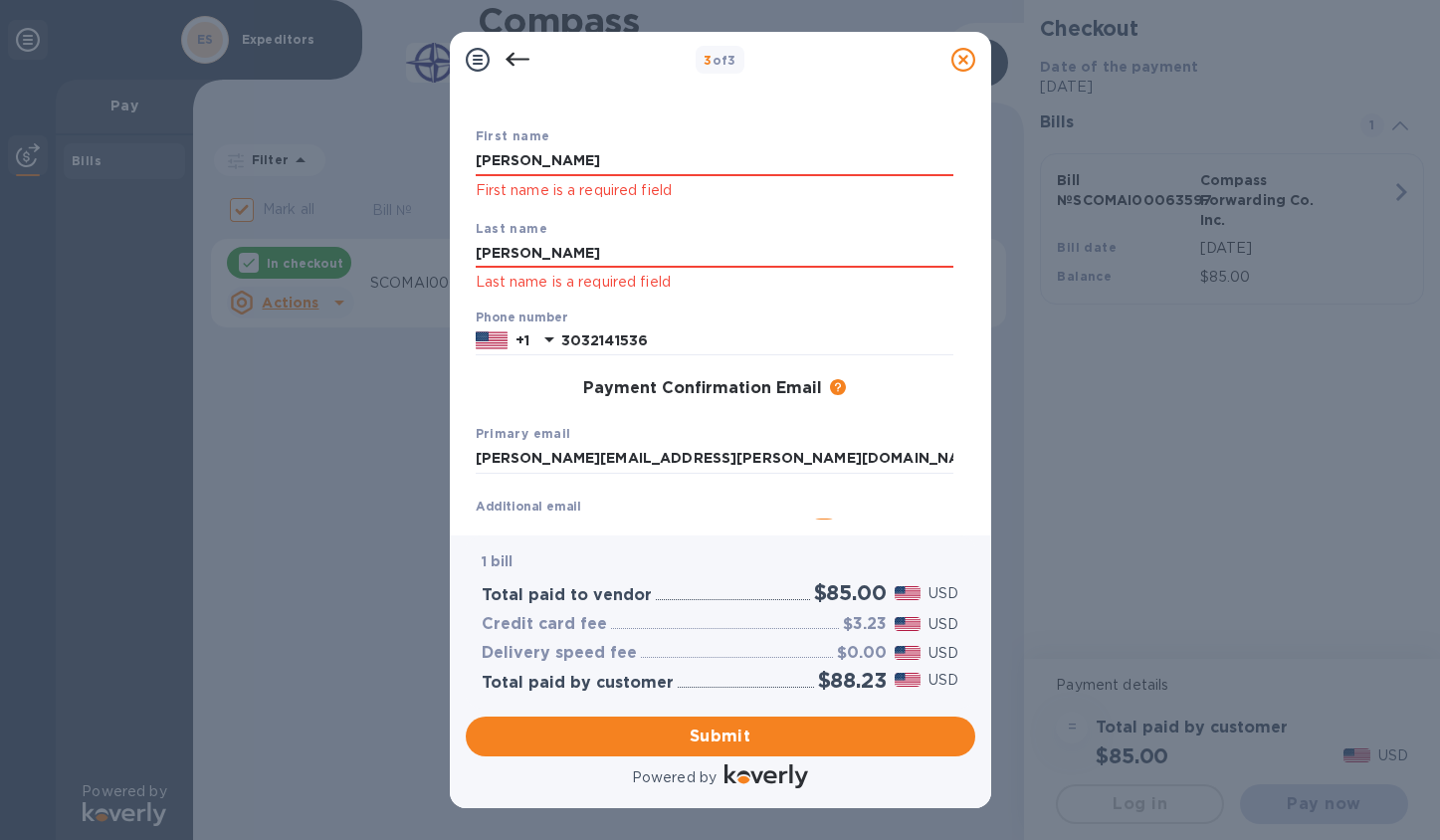 scroll, scrollTop: 0, scrollLeft: 0, axis: both 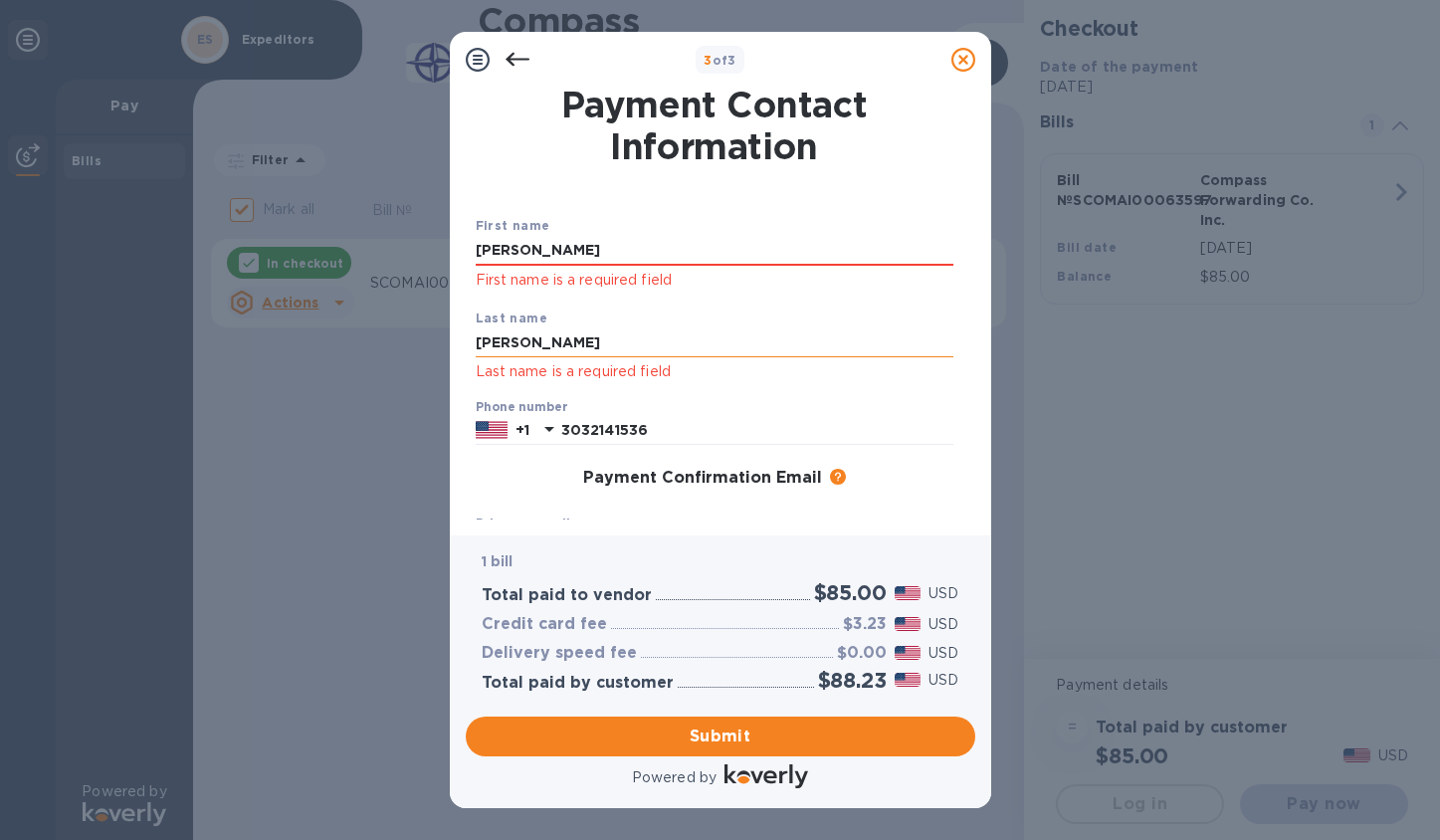 click on "[PERSON_NAME]" at bounding box center (715, 343) 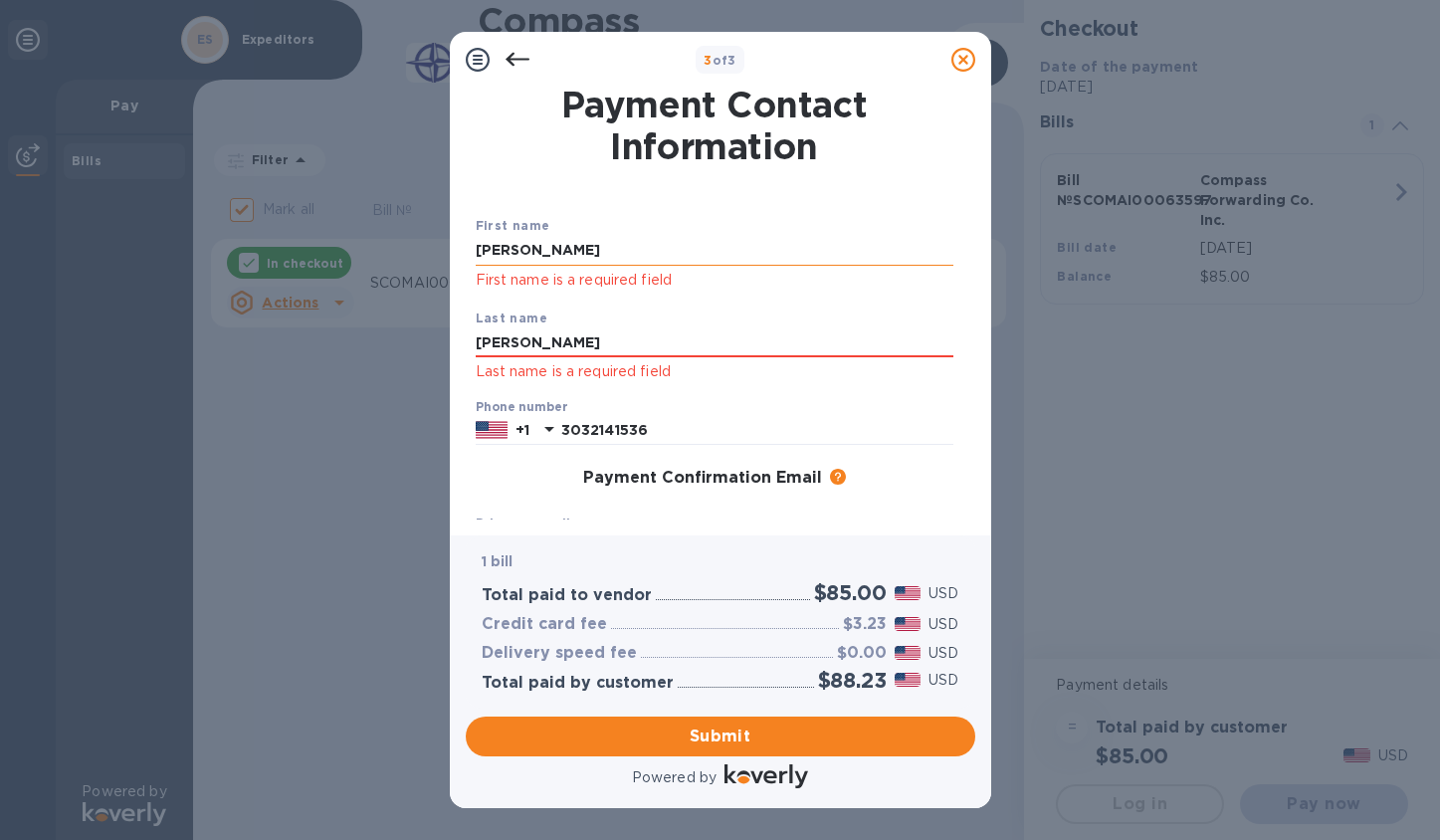 click on "[PERSON_NAME]" at bounding box center (715, 251) 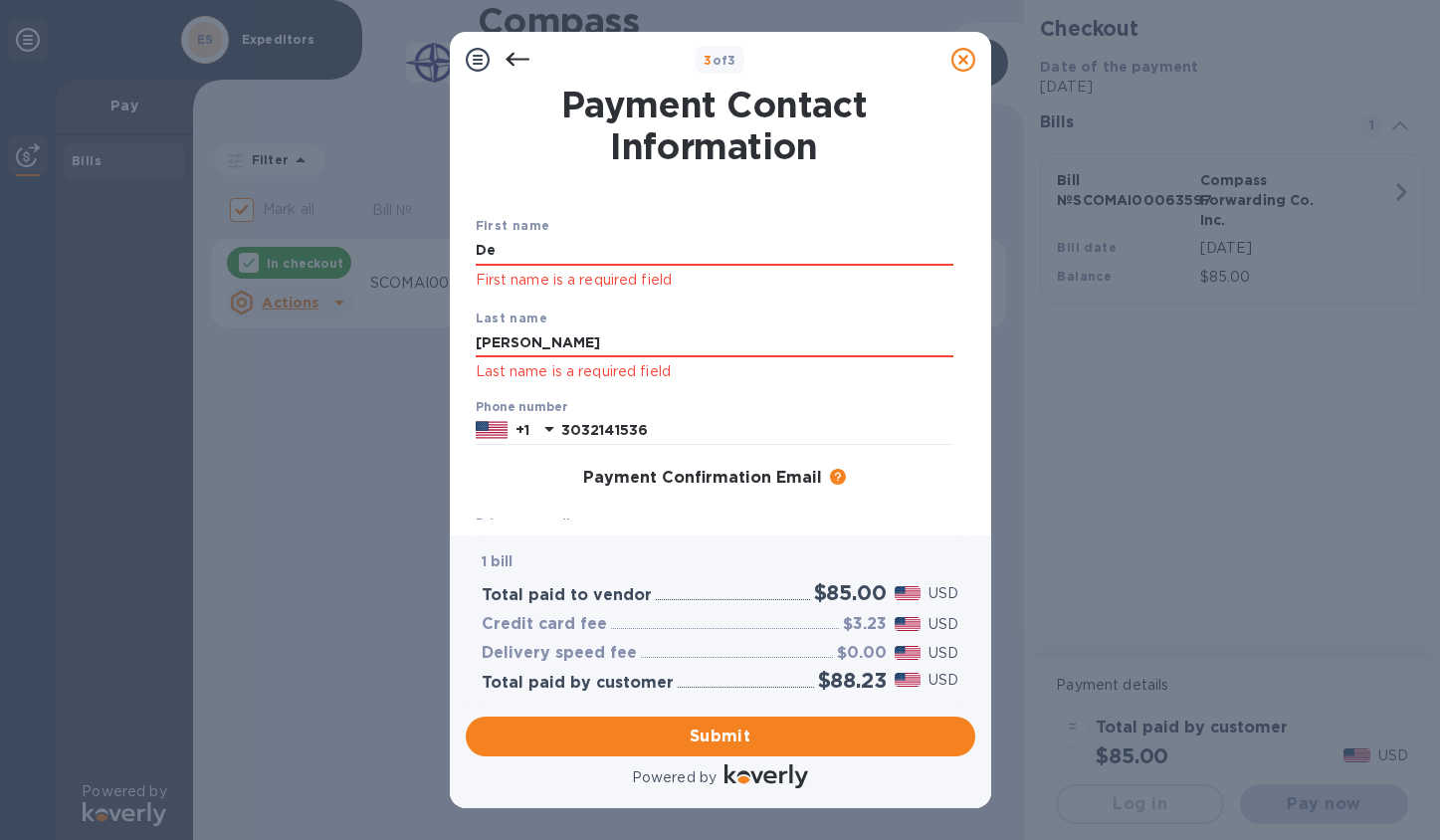 type on "D" 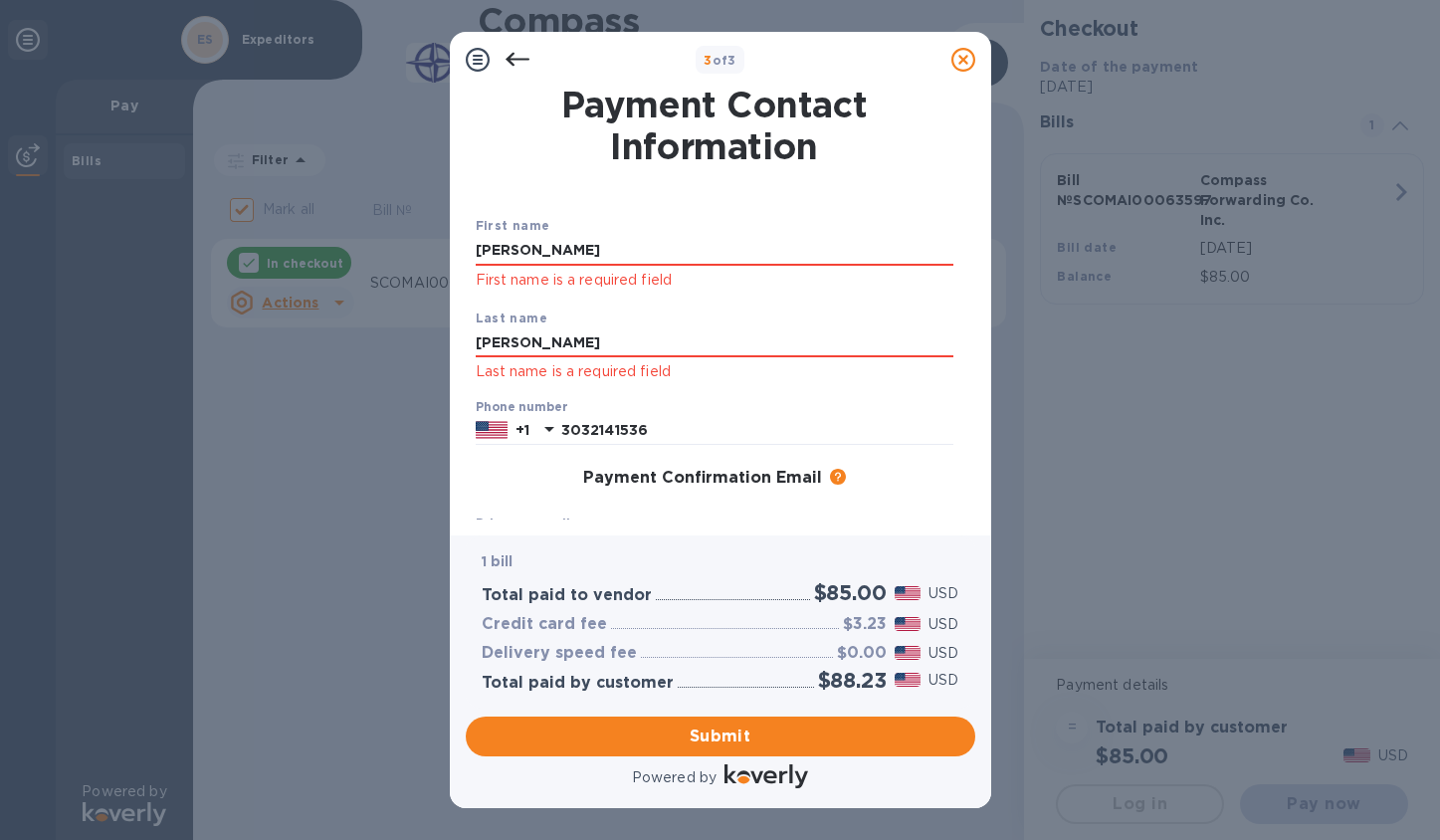 type on "[PERSON_NAME]" 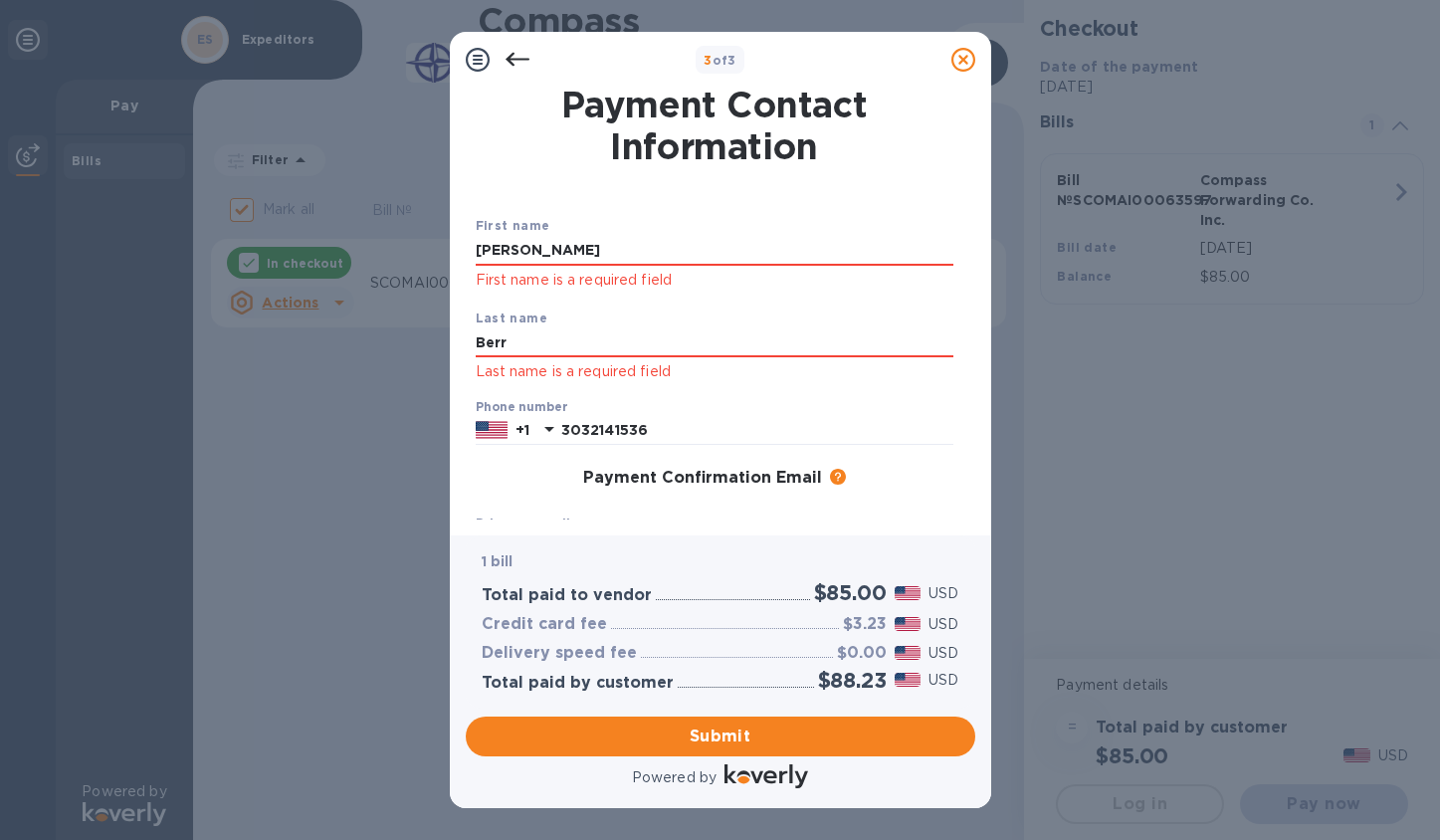 type on "[PERSON_NAME]" 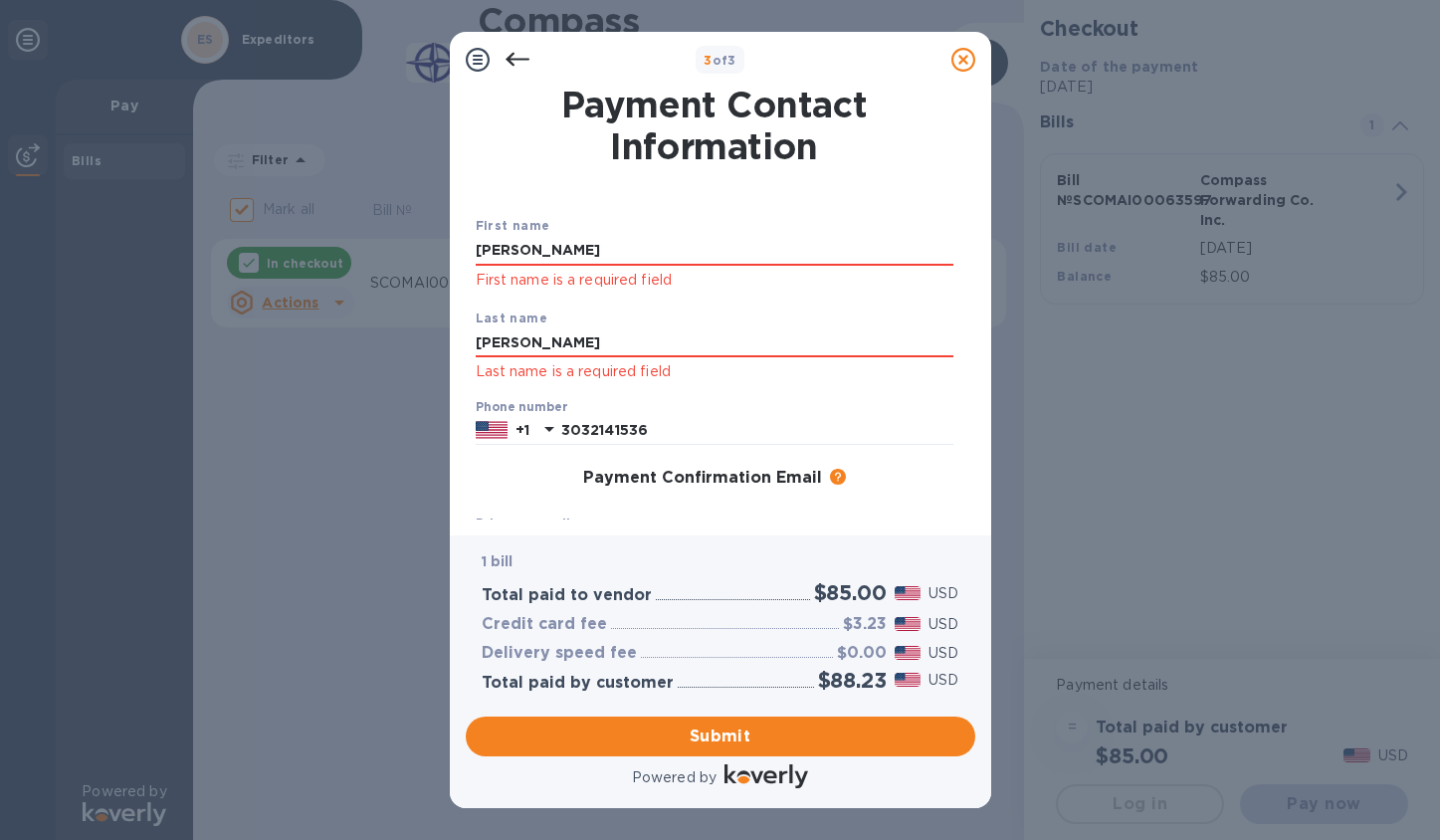 click on "First name [PERSON_NAME] First name is a required field Last name [PERSON_NAME] Last name is a required field Phone number [PHONE_NUMBER] Payment Confirmation Email The added email addresses will be used to send the payment confirmation. Primary email [PERSON_NAME][EMAIL_ADDRESS][PERSON_NAME][DOMAIN_NAME] Additional email [PERSON_NAME][EMAIL_ADDRESS][PERSON_NAME][DOMAIN_NAME] Email address will be added to the list of emails Add to the list Added additional emails Submit" at bounding box center [715, 440] 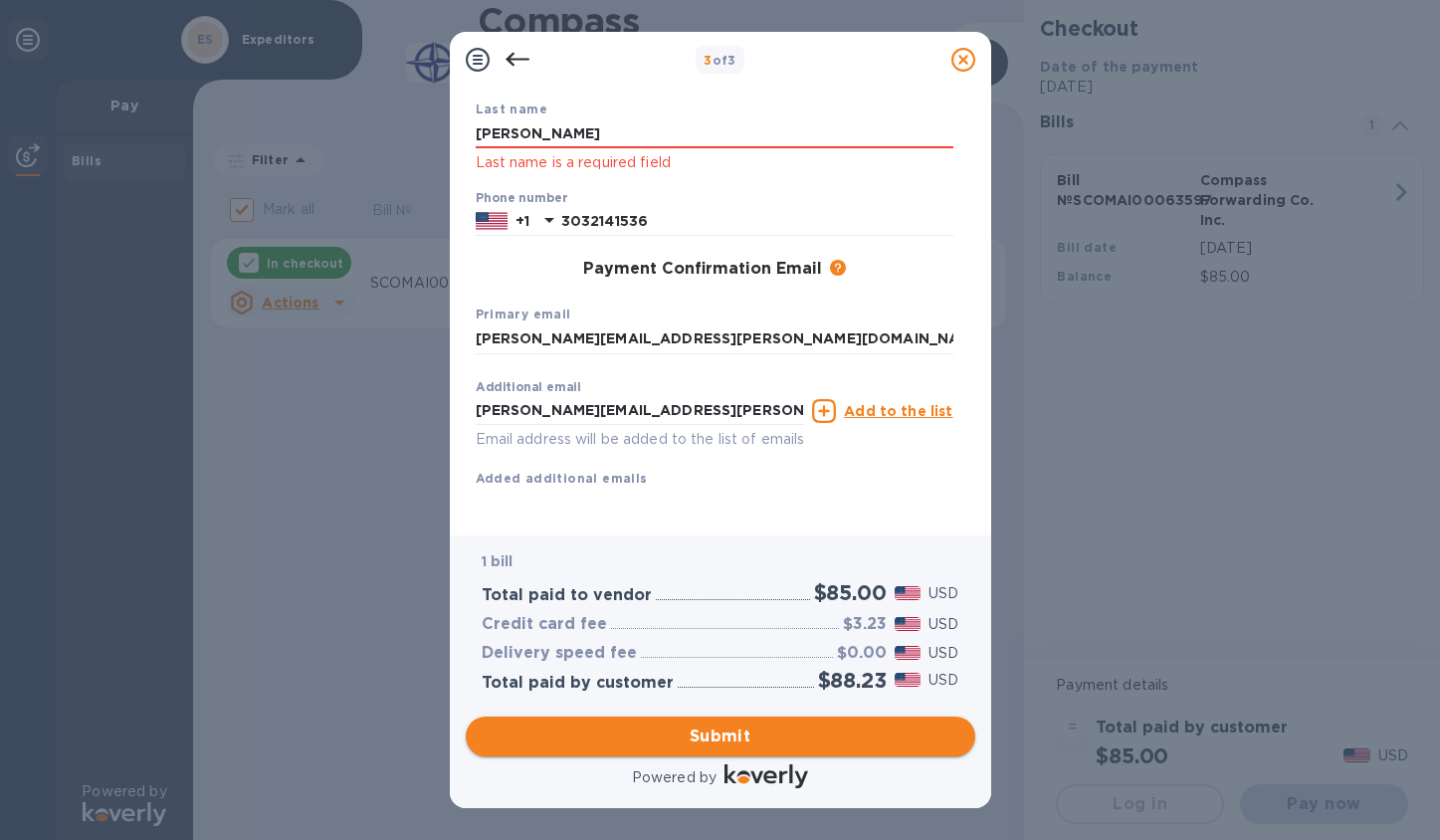 click on "Submit" at bounding box center [720, 736] 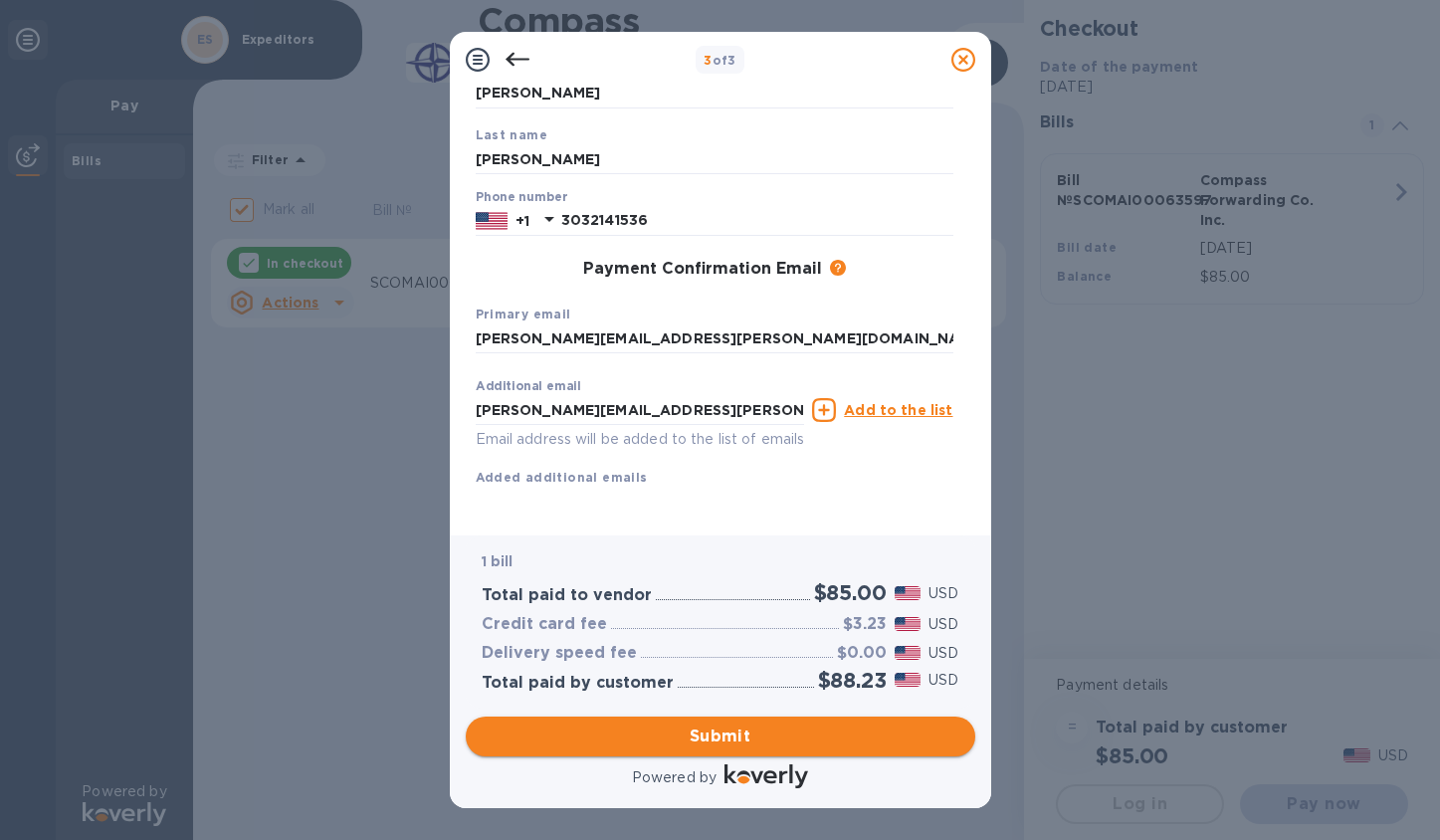 scroll, scrollTop: 180, scrollLeft: 0, axis: vertical 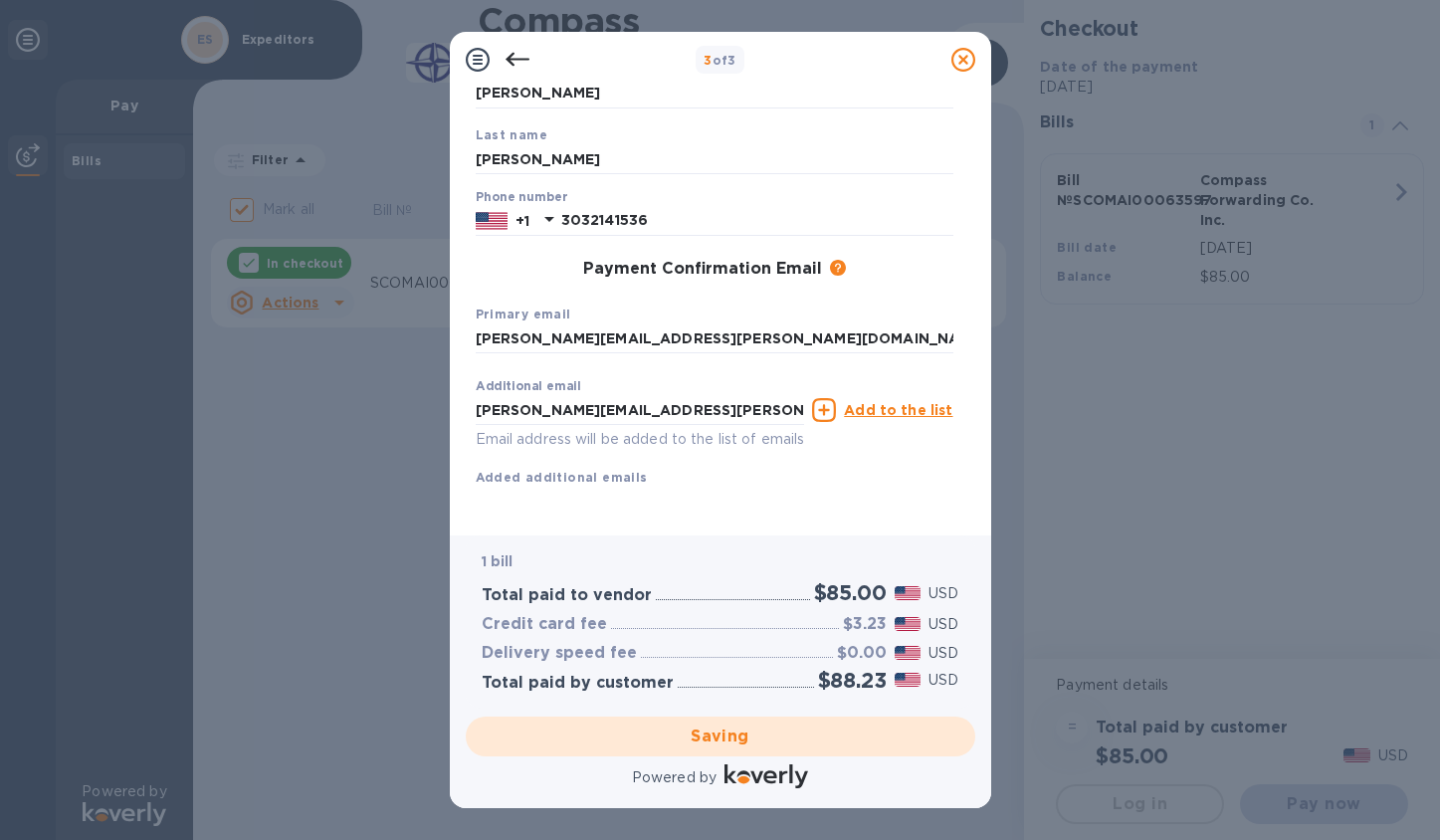 checkbox on "false" 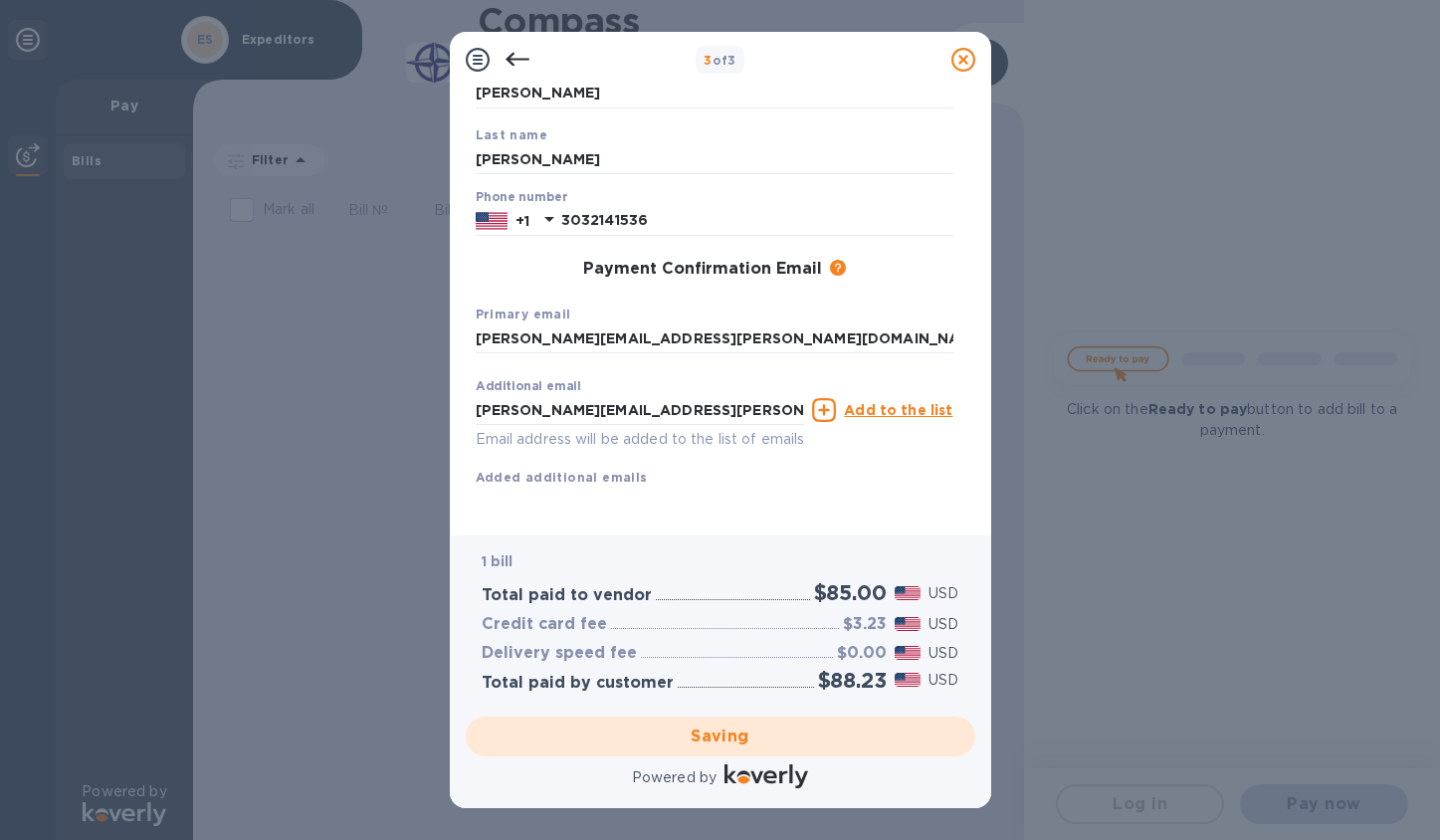 scroll, scrollTop: 76, scrollLeft: 0, axis: vertical 